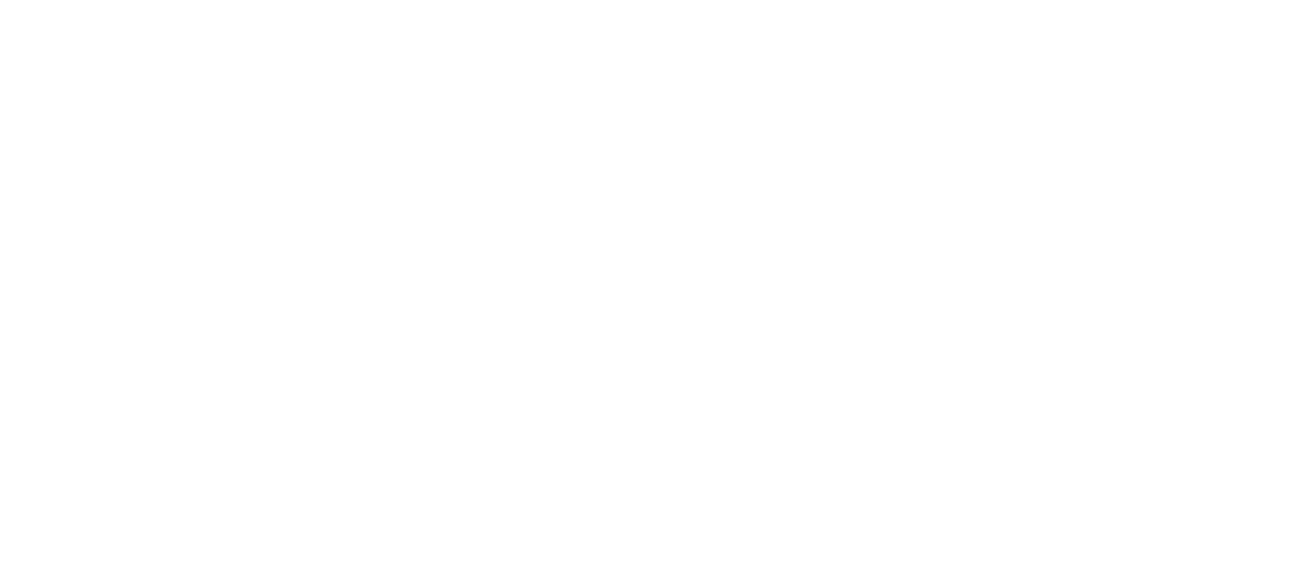 scroll, scrollTop: 0, scrollLeft: 0, axis: both 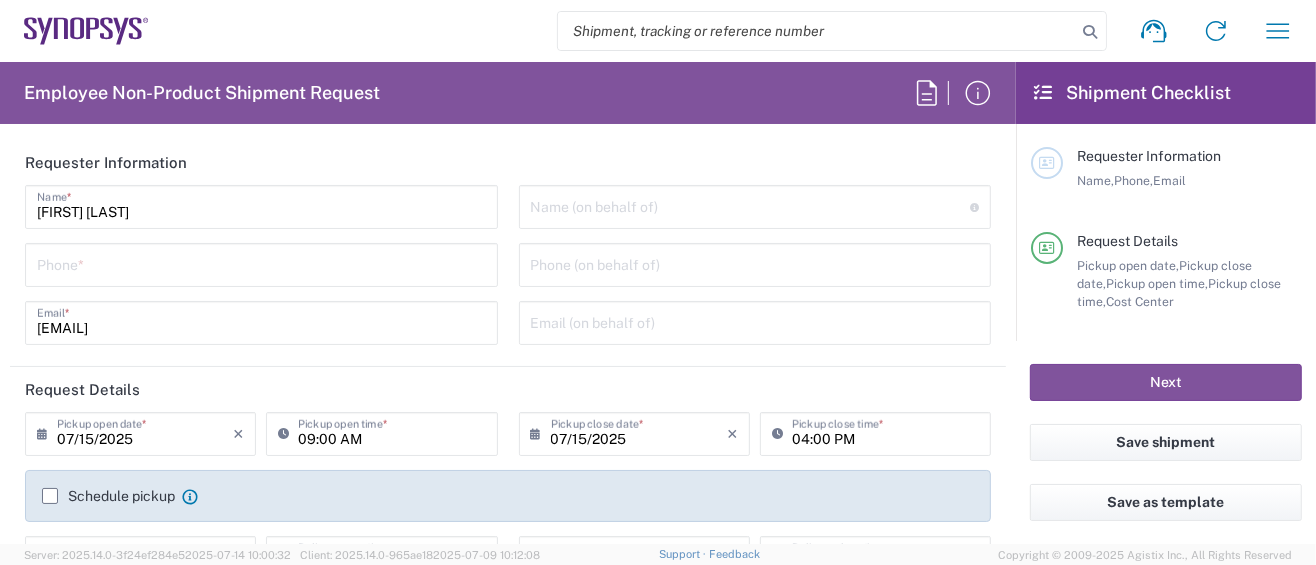 type on "Department" 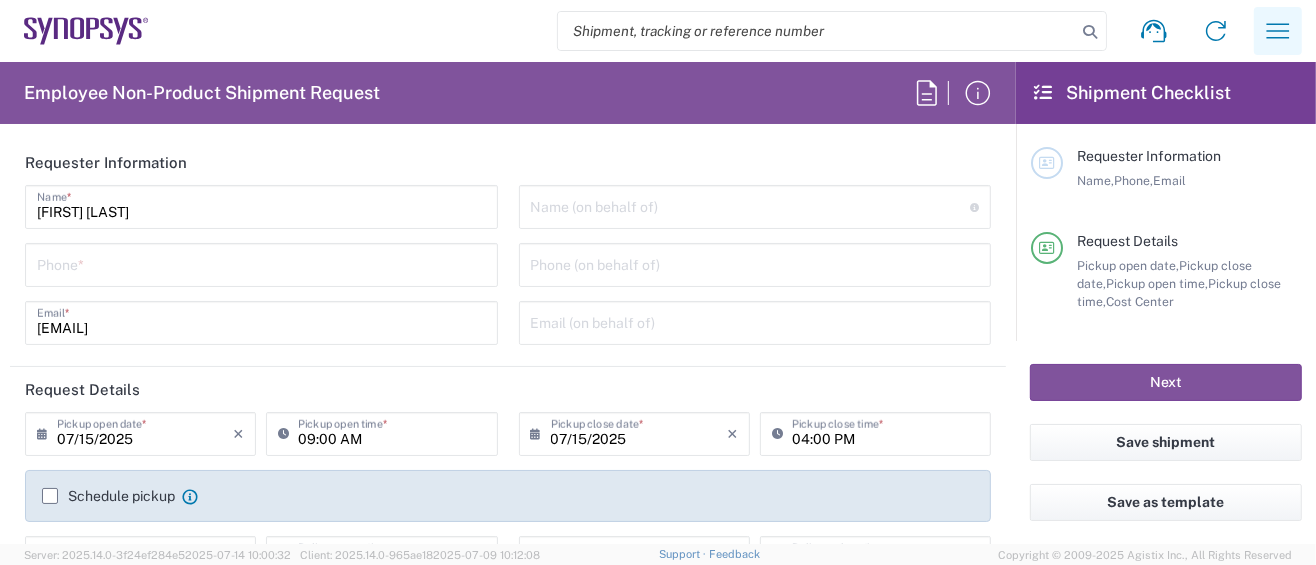 type on "Hillsboro US03" 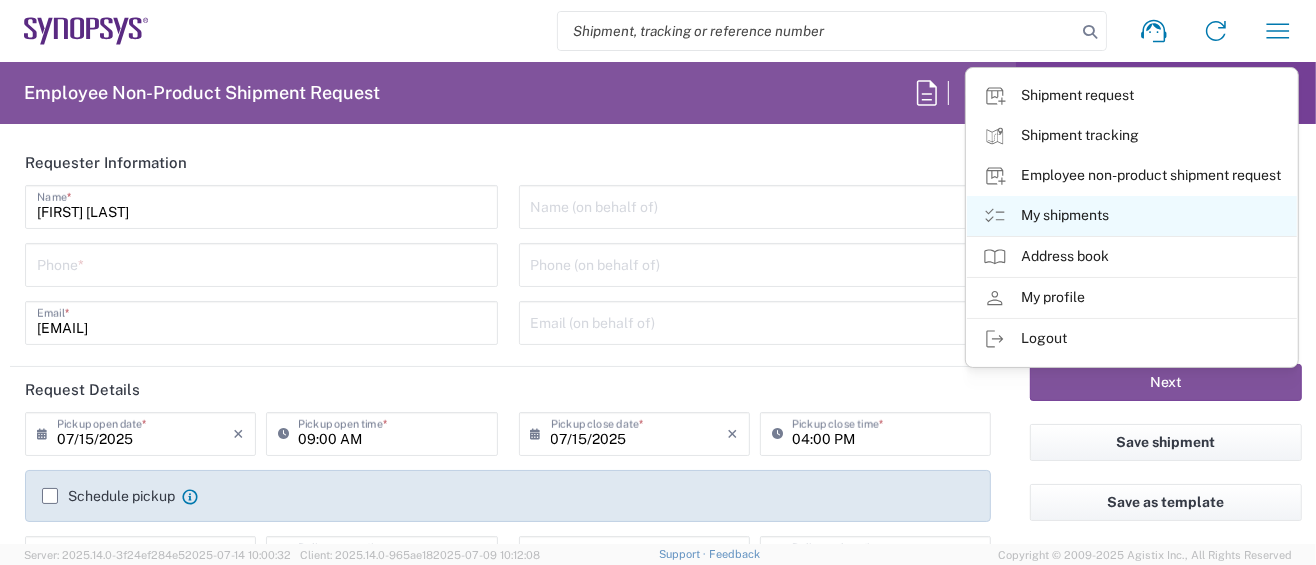 click on "My shipments" 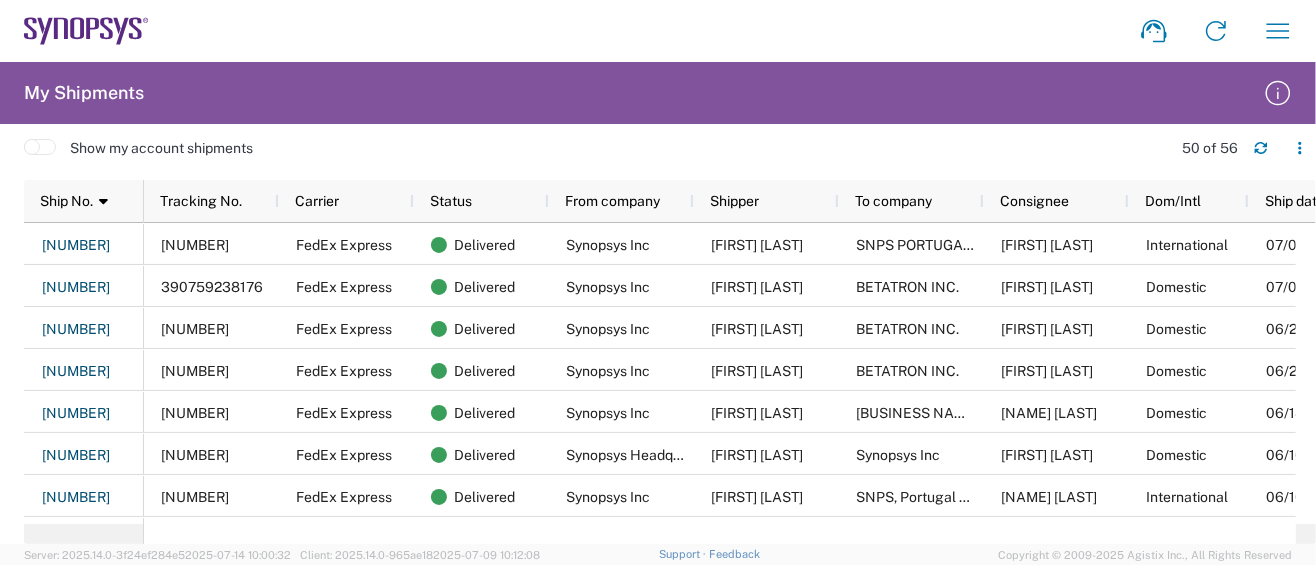 scroll, scrollTop: 0, scrollLeft: 46, axis: horizontal 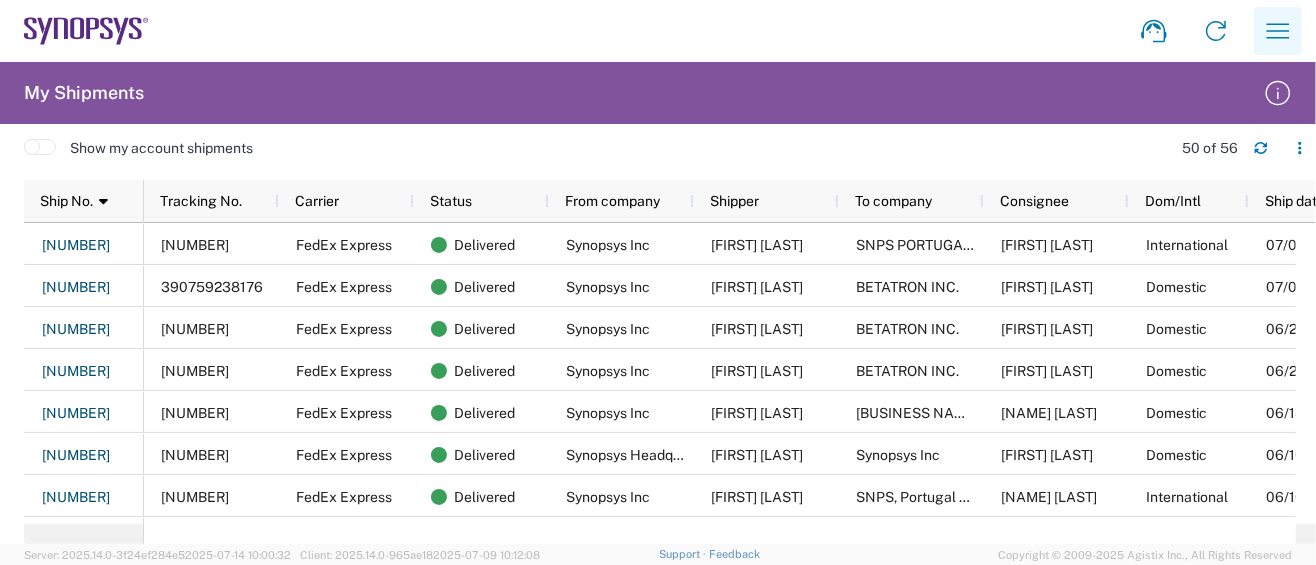click 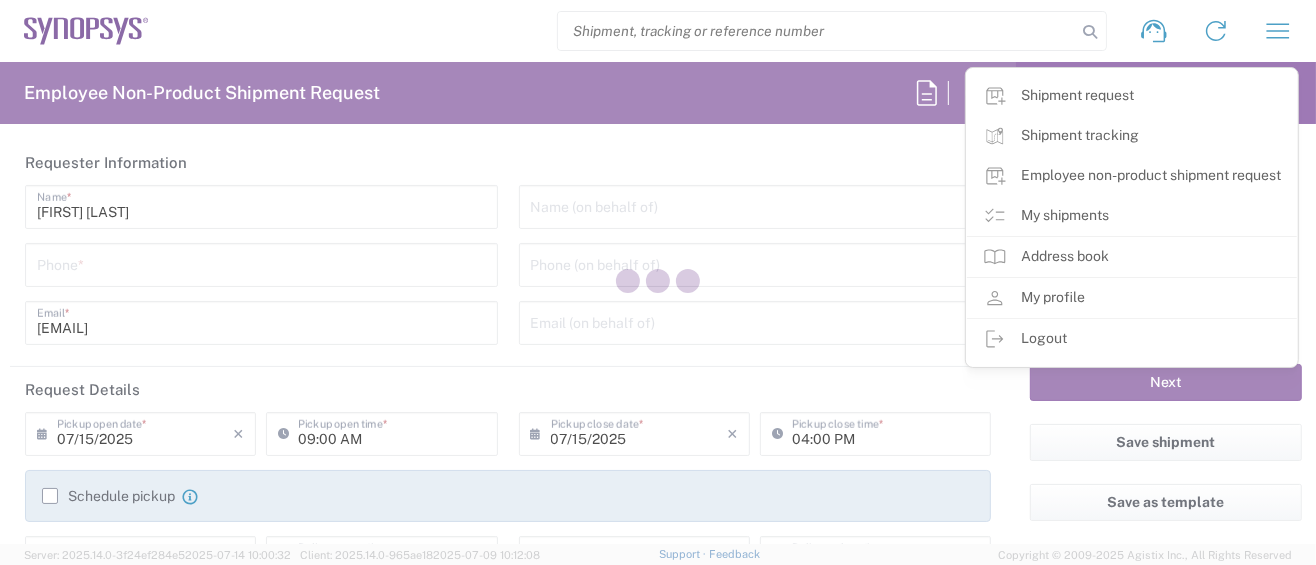 type on "US01, SG, MSIP2, R&D 510464" 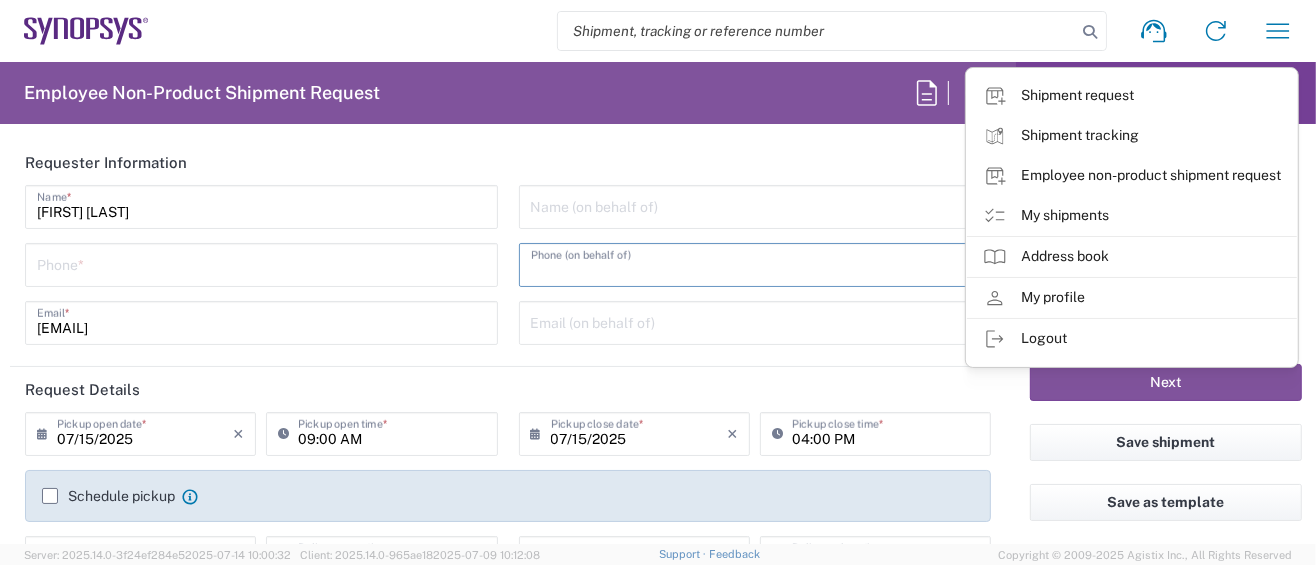 click at bounding box center [755, 263] 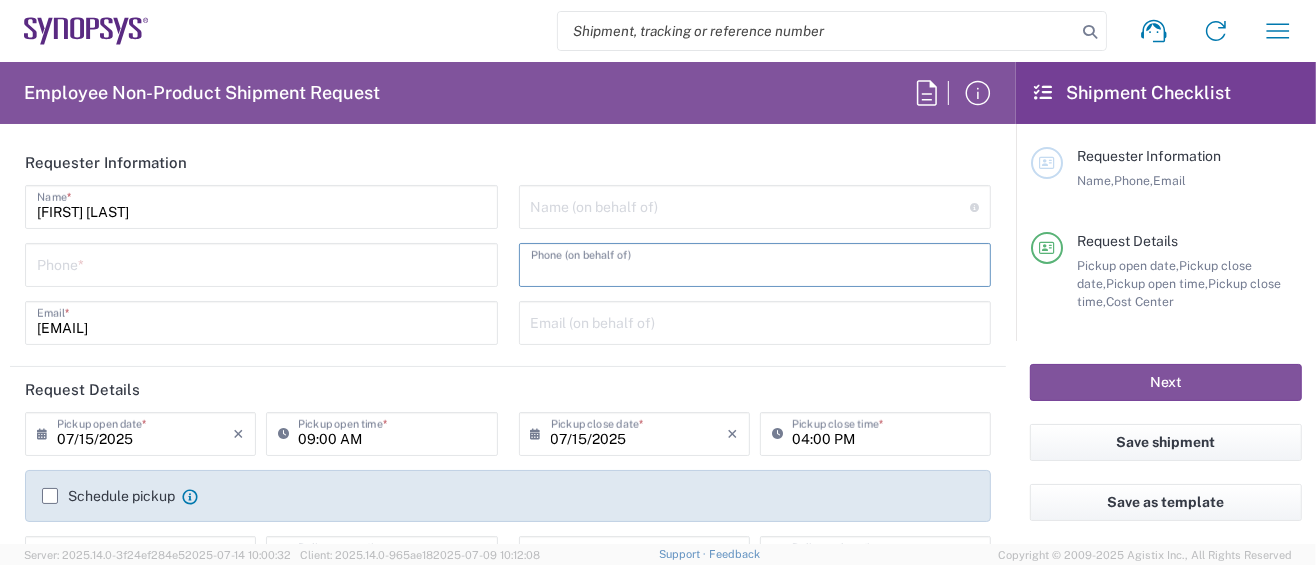 click on "Requester Information" 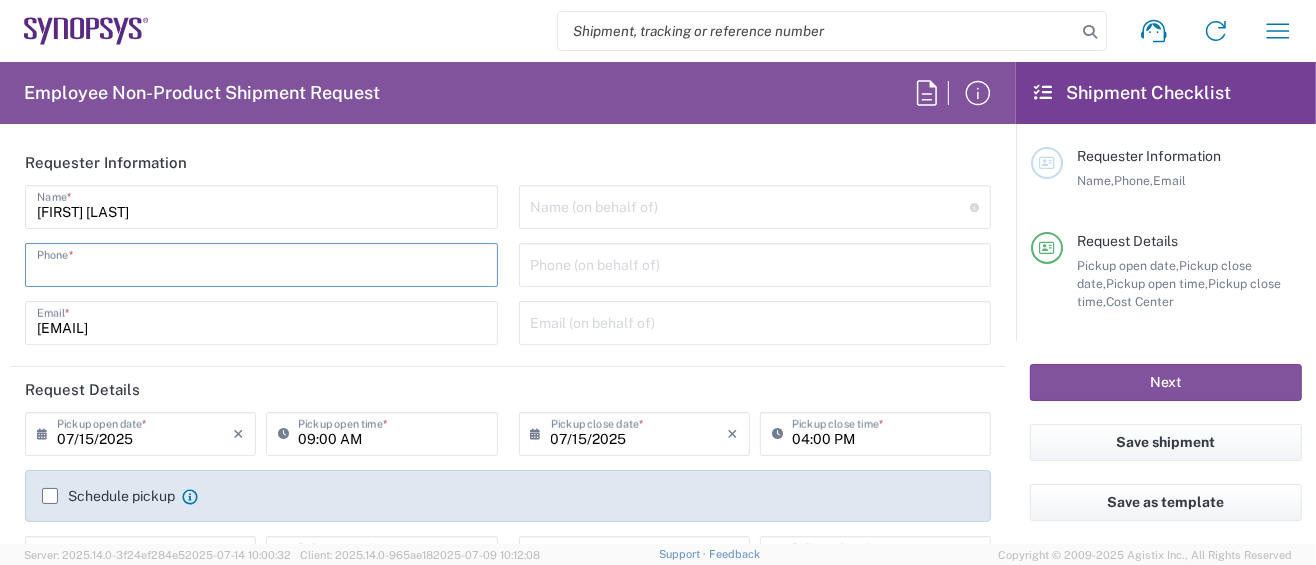 click at bounding box center [261, 263] 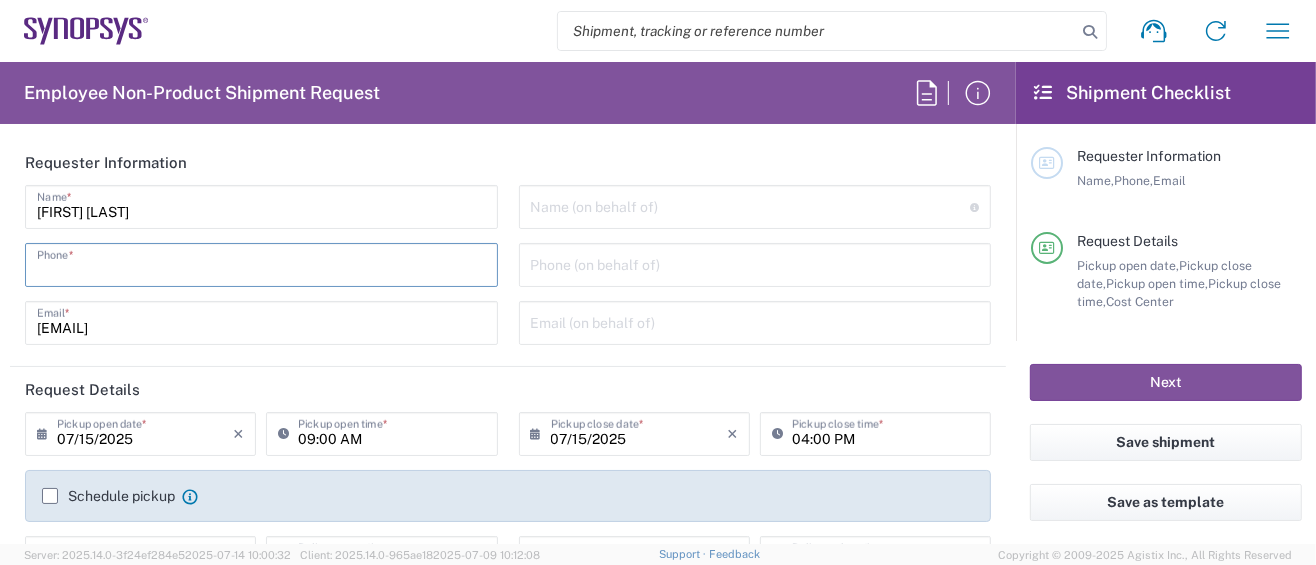type on "5039399670" 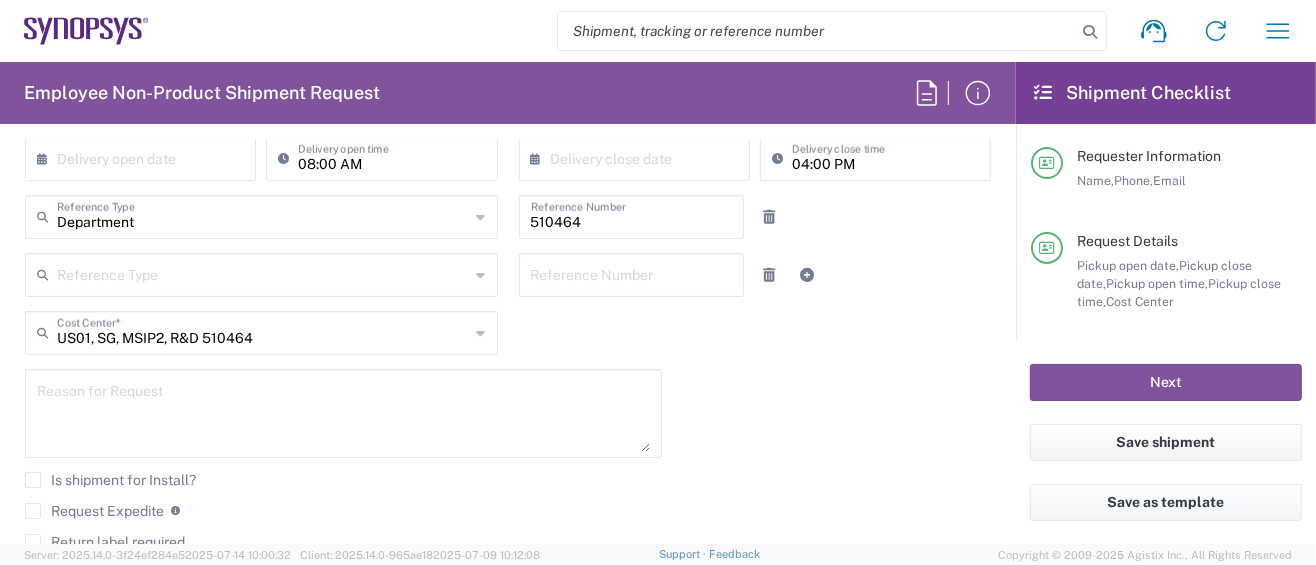 drag, startPoint x: 42, startPoint y: 504, endPoint x: 43, endPoint y: 472, distance: 32.01562 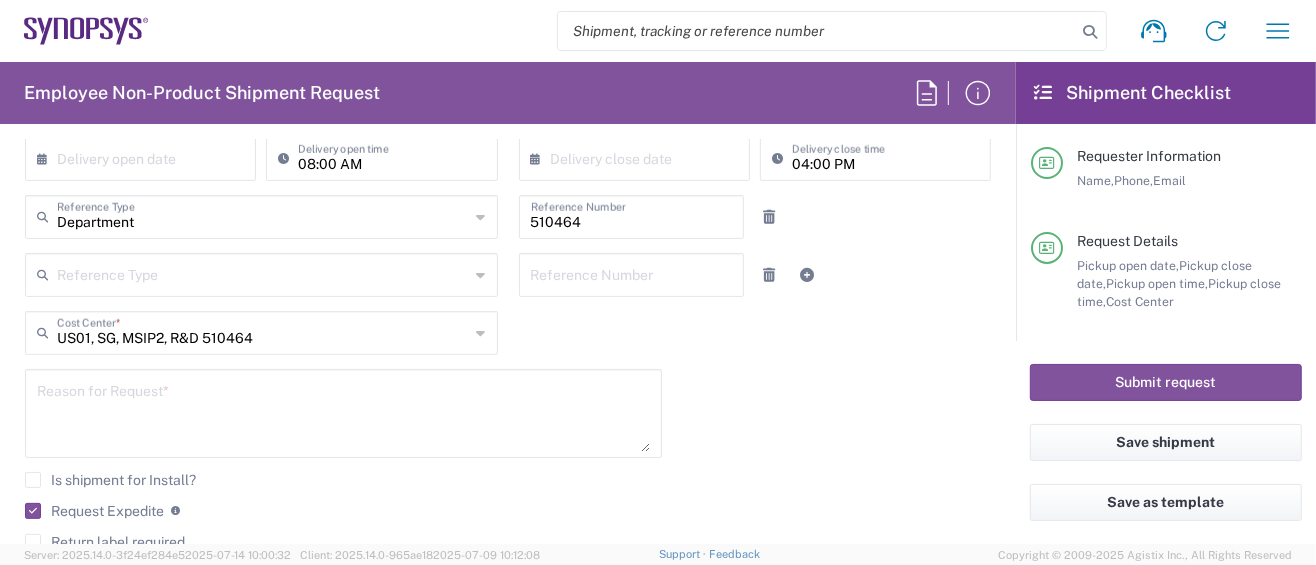 click at bounding box center [343, 413] 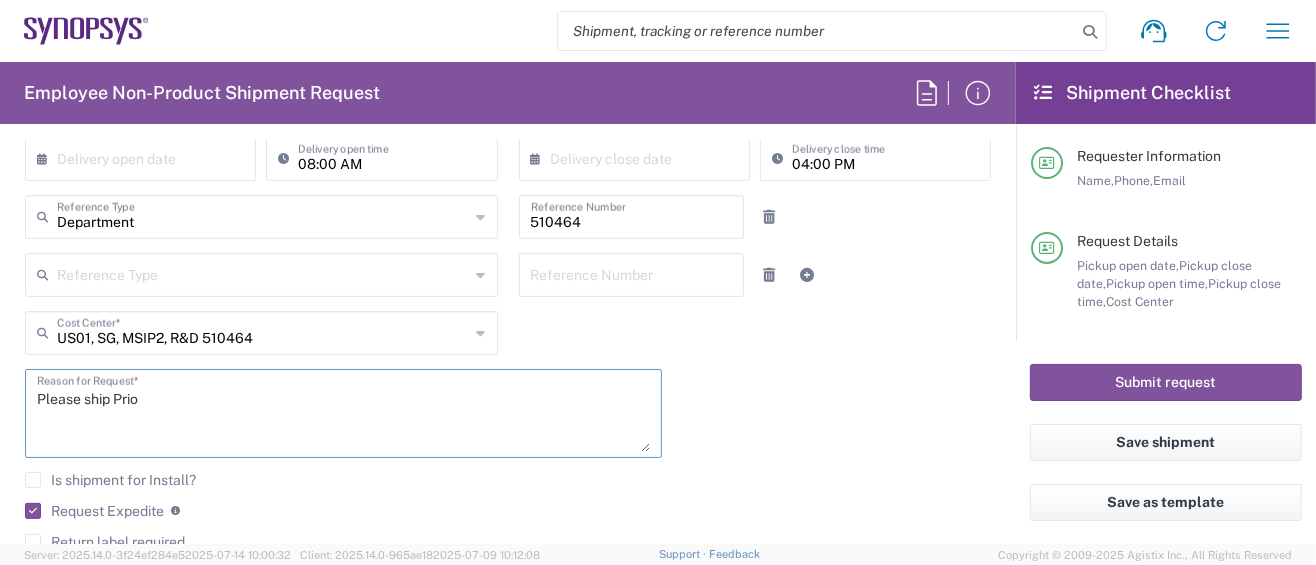 drag, startPoint x: 166, startPoint y: 395, endPoint x: 190, endPoint y: 398, distance: 24.186773 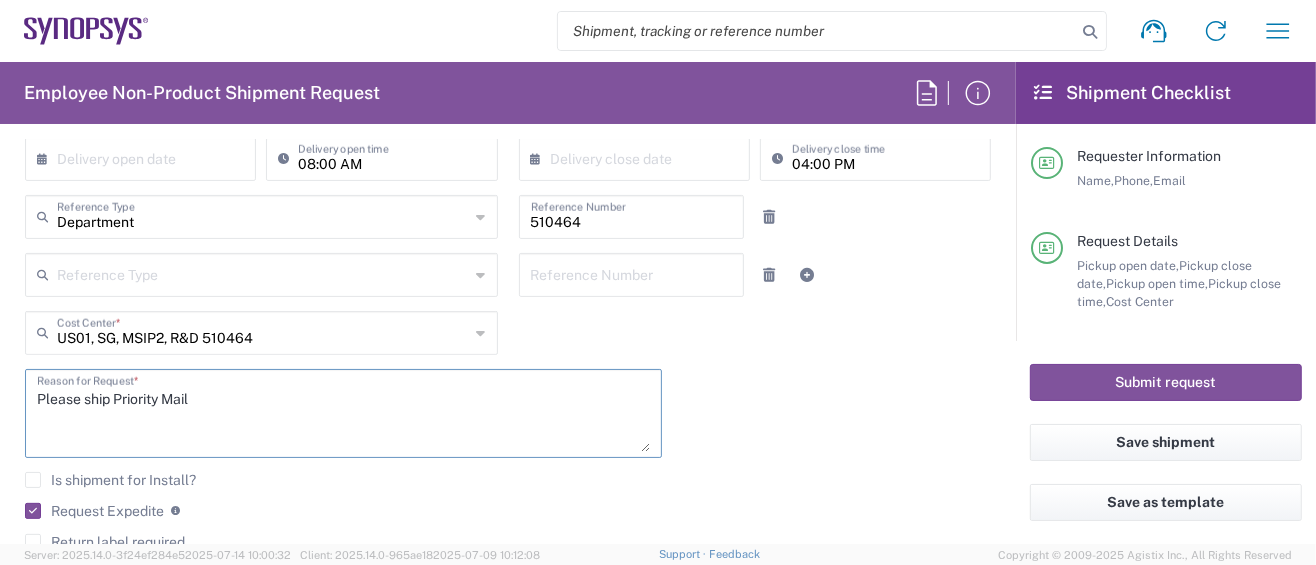 drag, startPoint x: 166, startPoint y: 395, endPoint x: 193, endPoint y: 397, distance: 27.073973 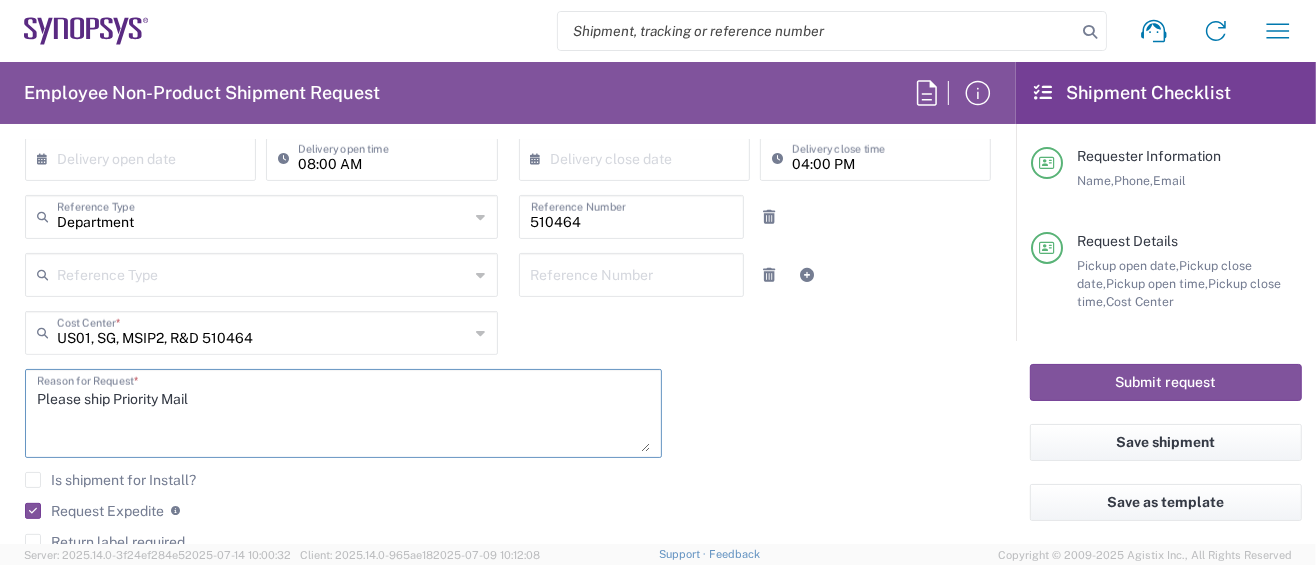 click on "Please ship Priority Mail" at bounding box center [343, 413] 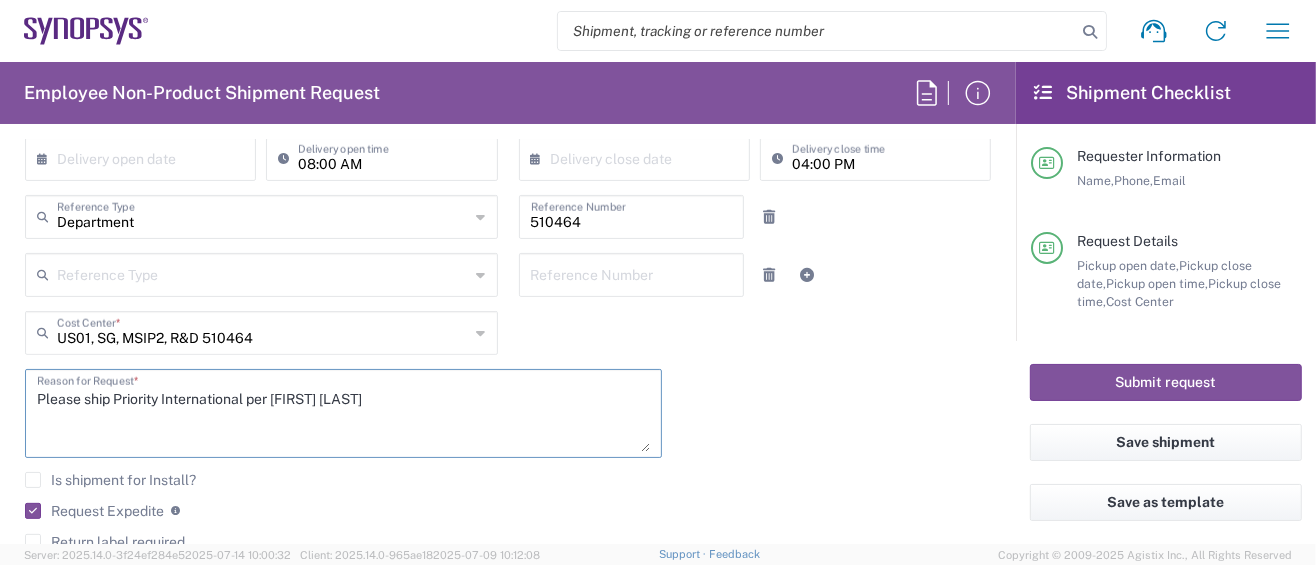 type on "Please ship Priority International per [FIRST] [LAST]" 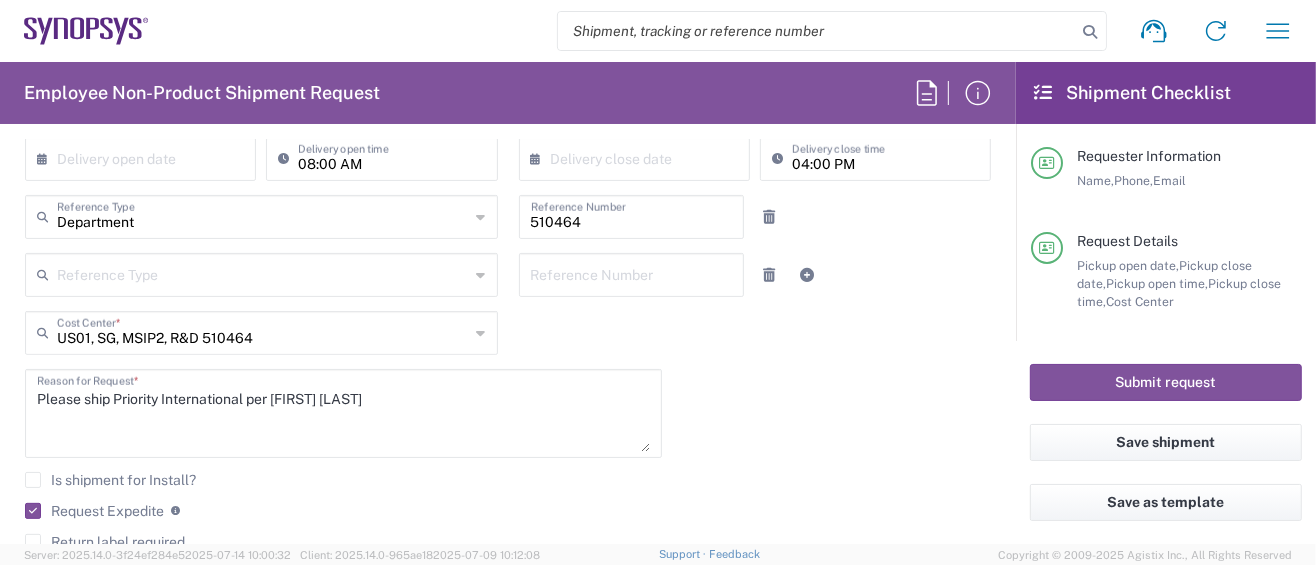 click on "Request Expedite  If expedite is checked you will be unable to rate and book this shipment.  It will create a shipment request instead.  Please first rate your shipment and review available transit time options to confirm whether an expedite is actually required" 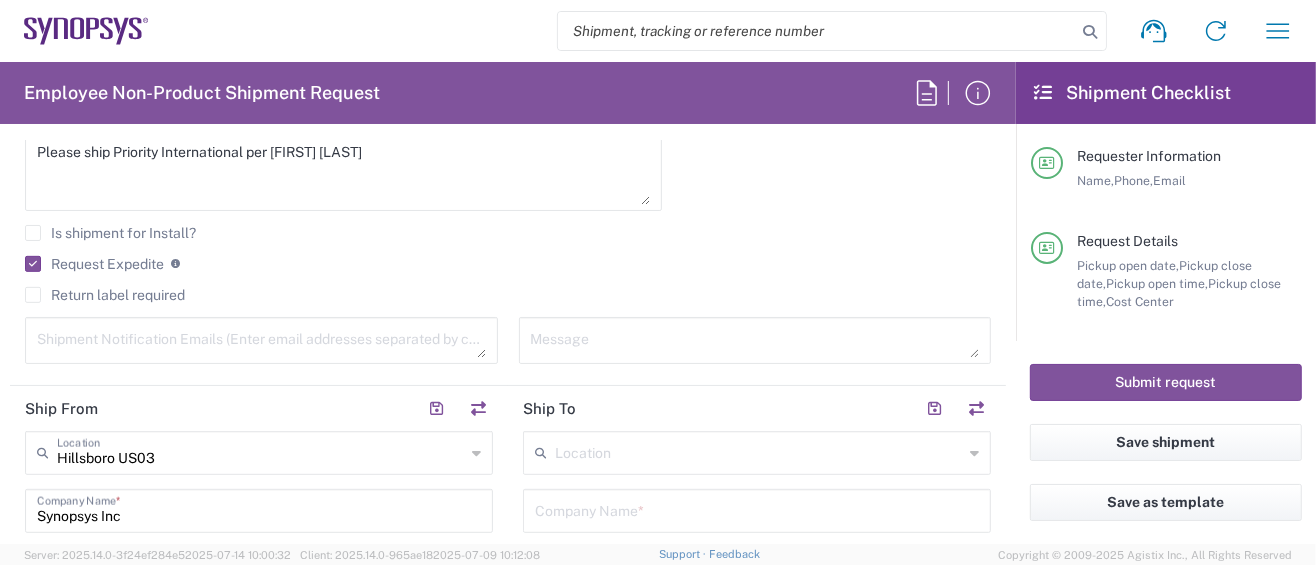 scroll, scrollTop: 666, scrollLeft: 0, axis: vertical 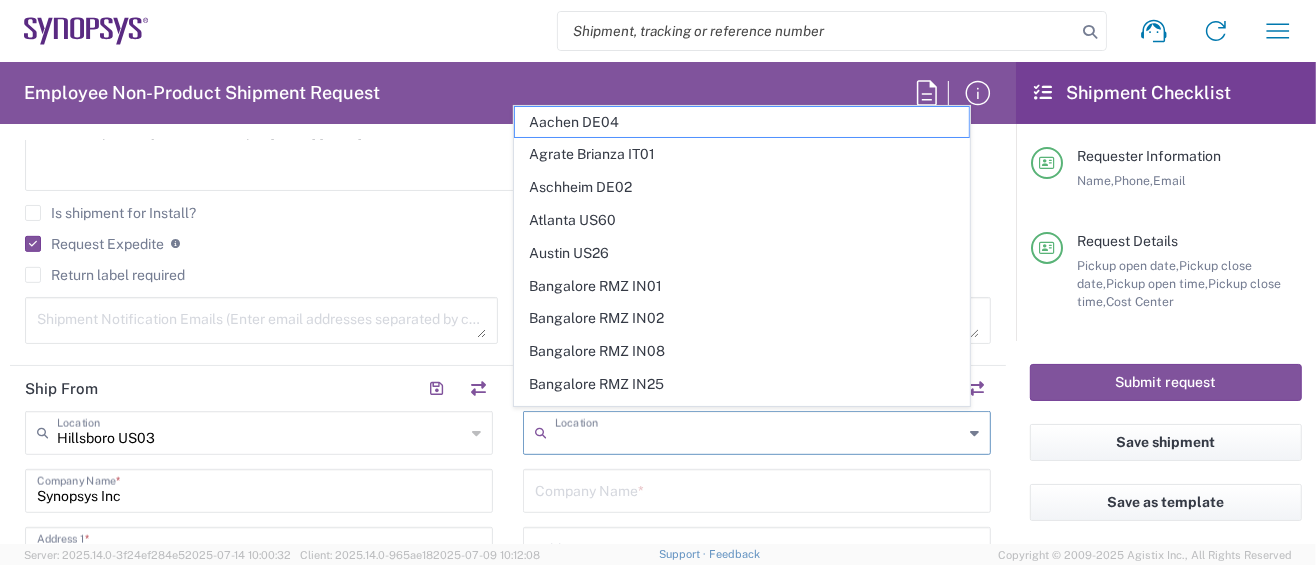 click at bounding box center (759, 431) 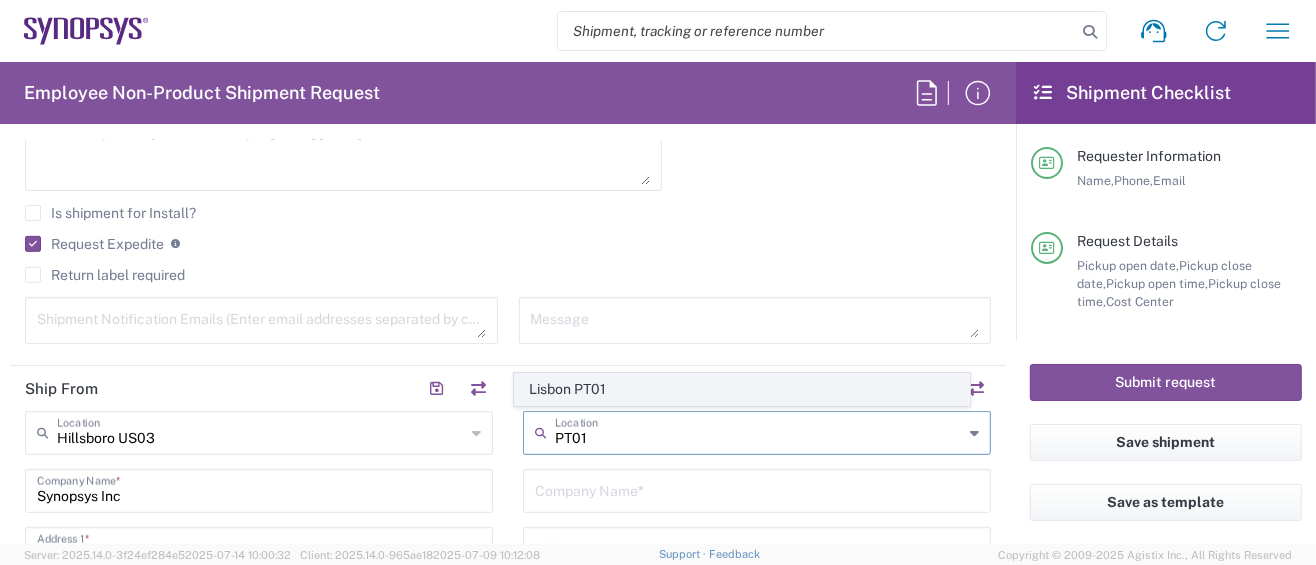 click on "Lisbon PT01" 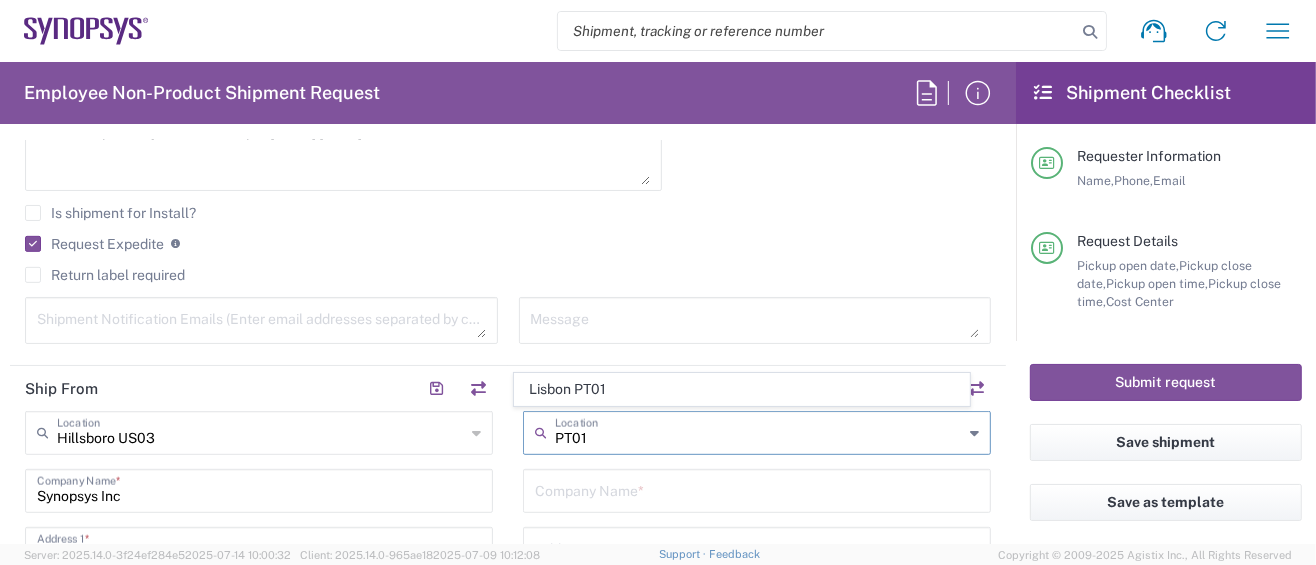 type on "Lisbon PT01" 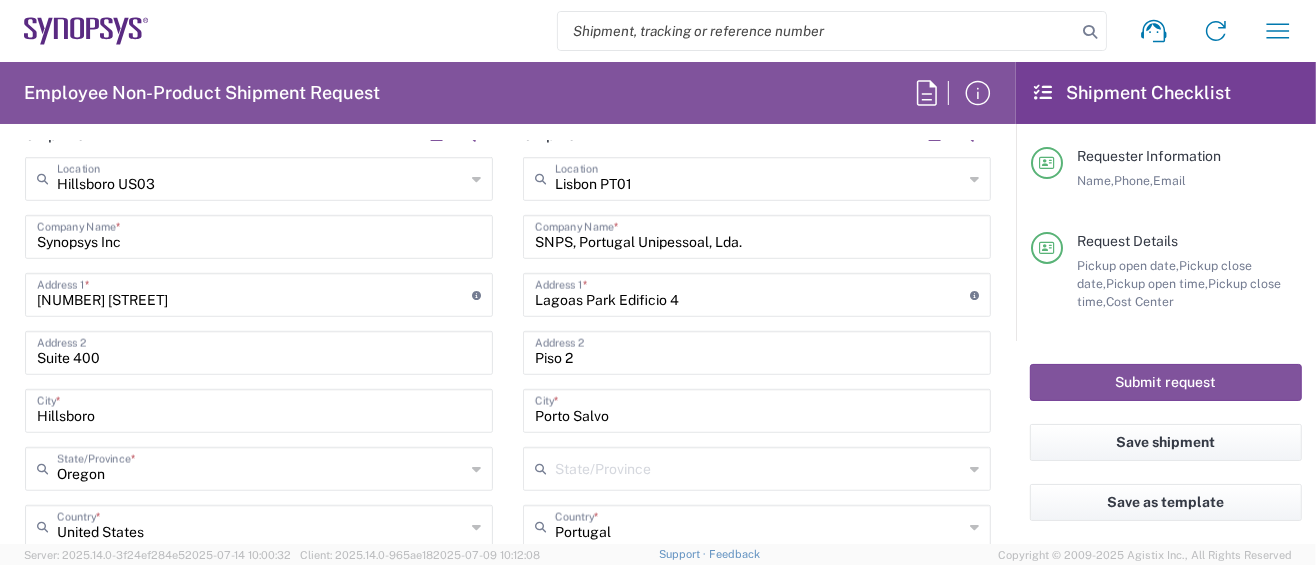 scroll, scrollTop: 933, scrollLeft: 0, axis: vertical 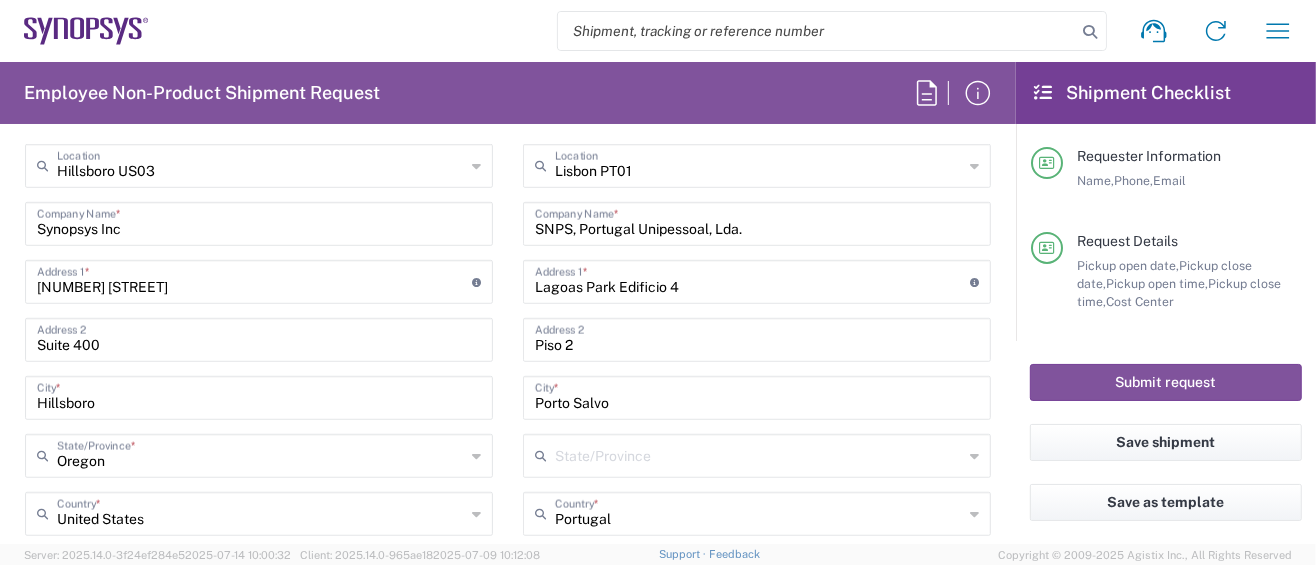 click 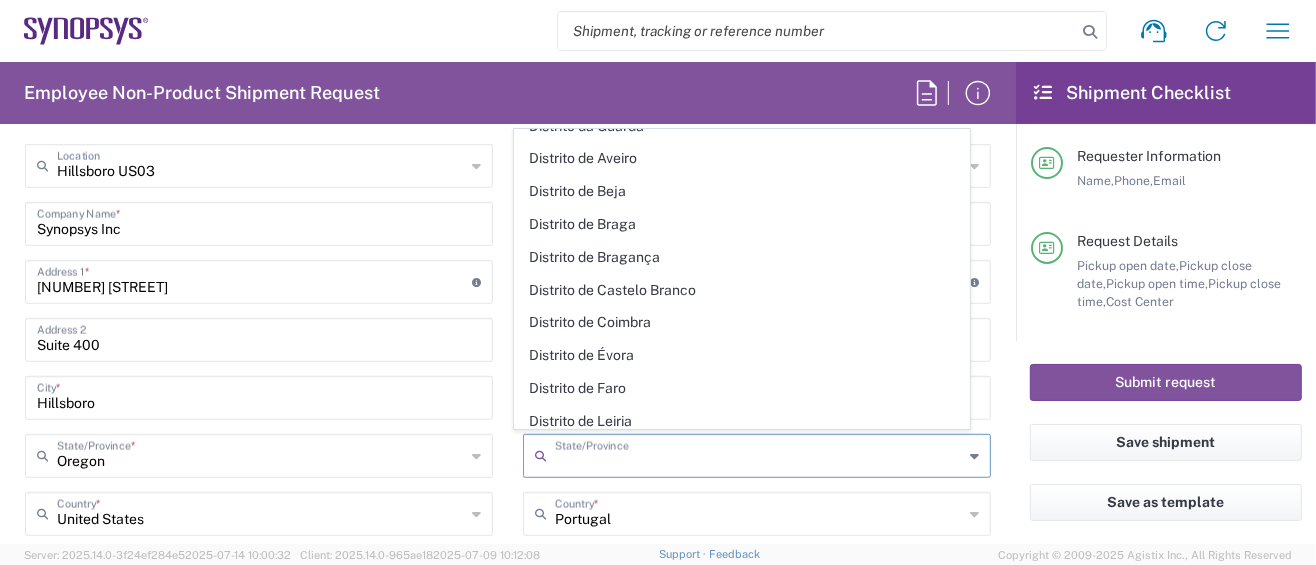 scroll, scrollTop: 0, scrollLeft: 0, axis: both 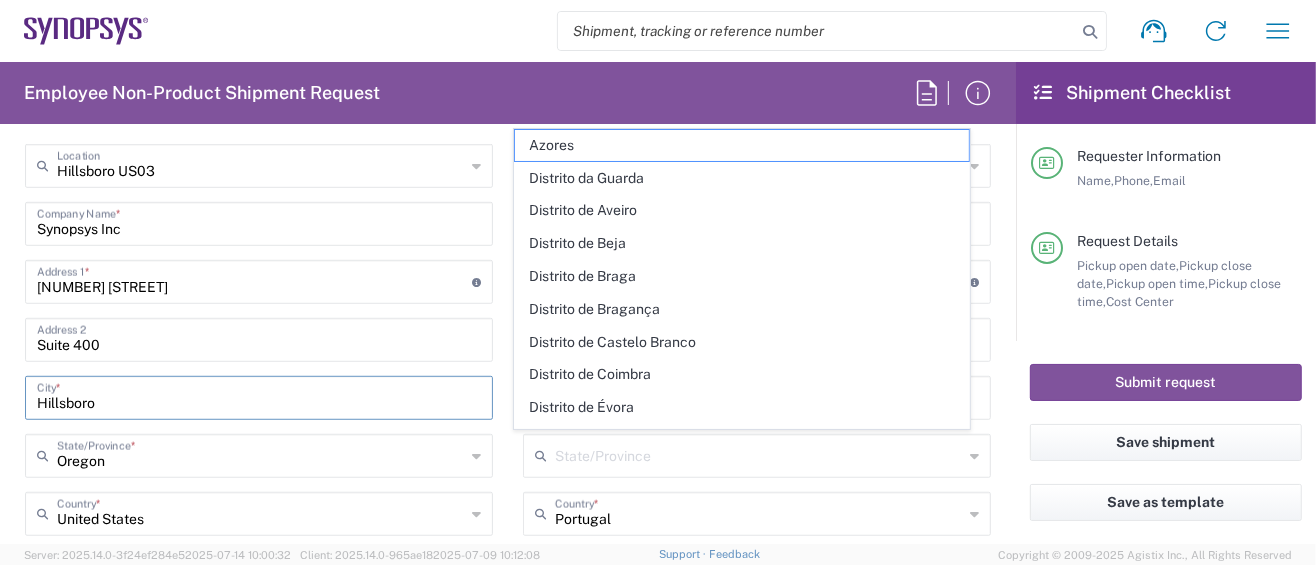 click on "Hillsboro" at bounding box center (259, 396) 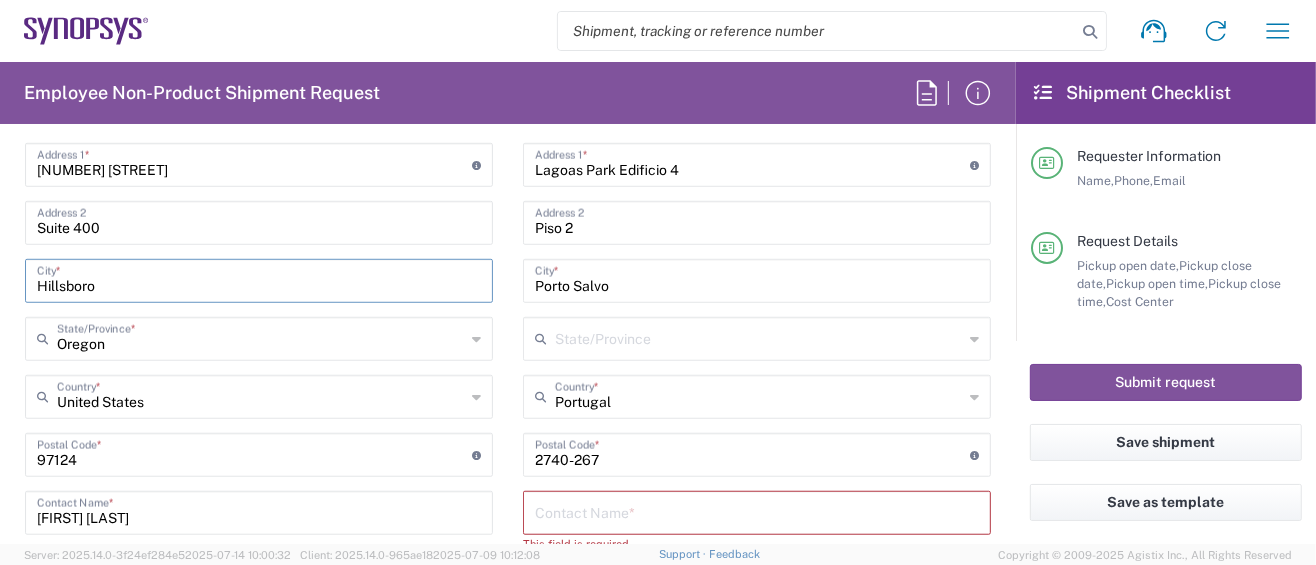 scroll, scrollTop: 1066, scrollLeft: 0, axis: vertical 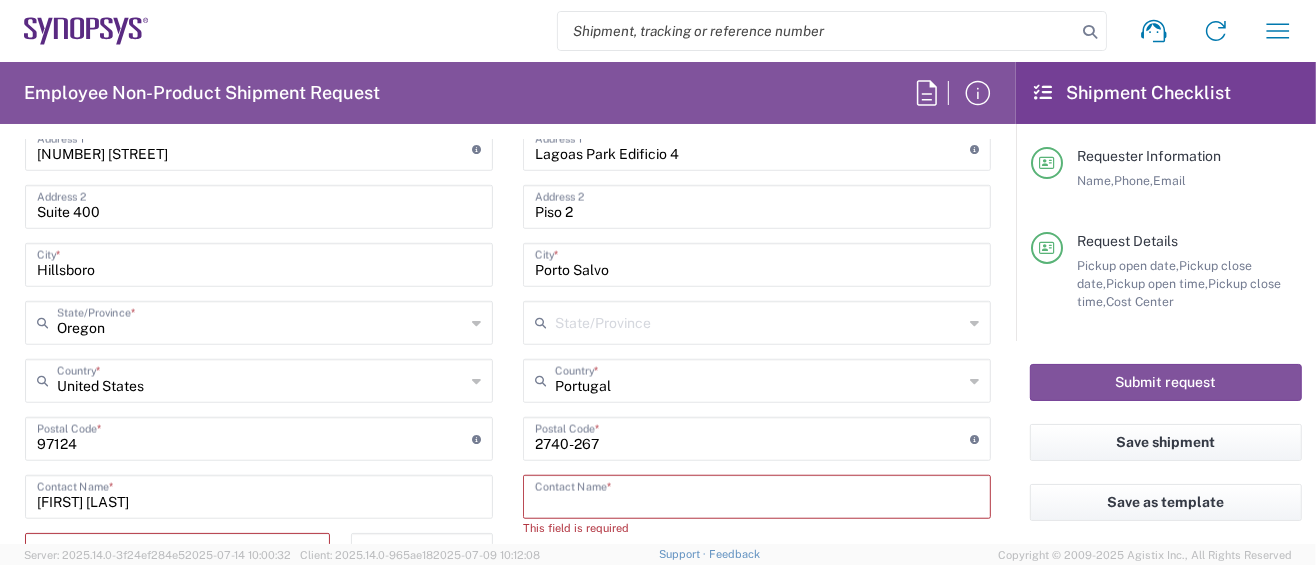 click at bounding box center [757, 495] 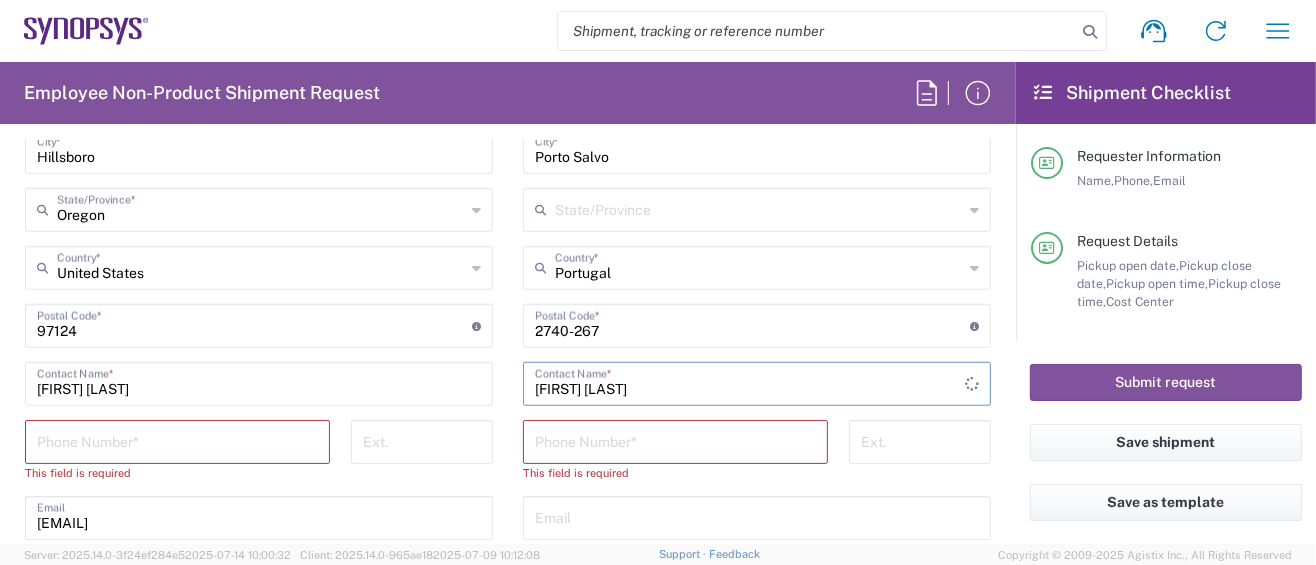 scroll, scrollTop: 1199, scrollLeft: 0, axis: vertical 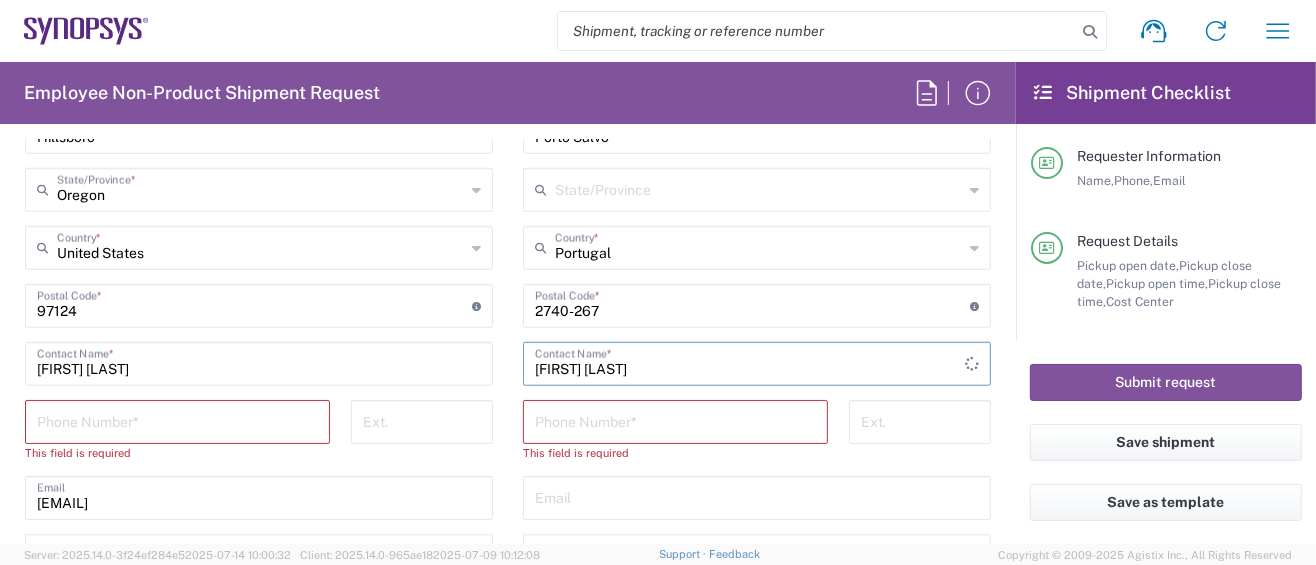 type on "[FIRST] [LAST]" 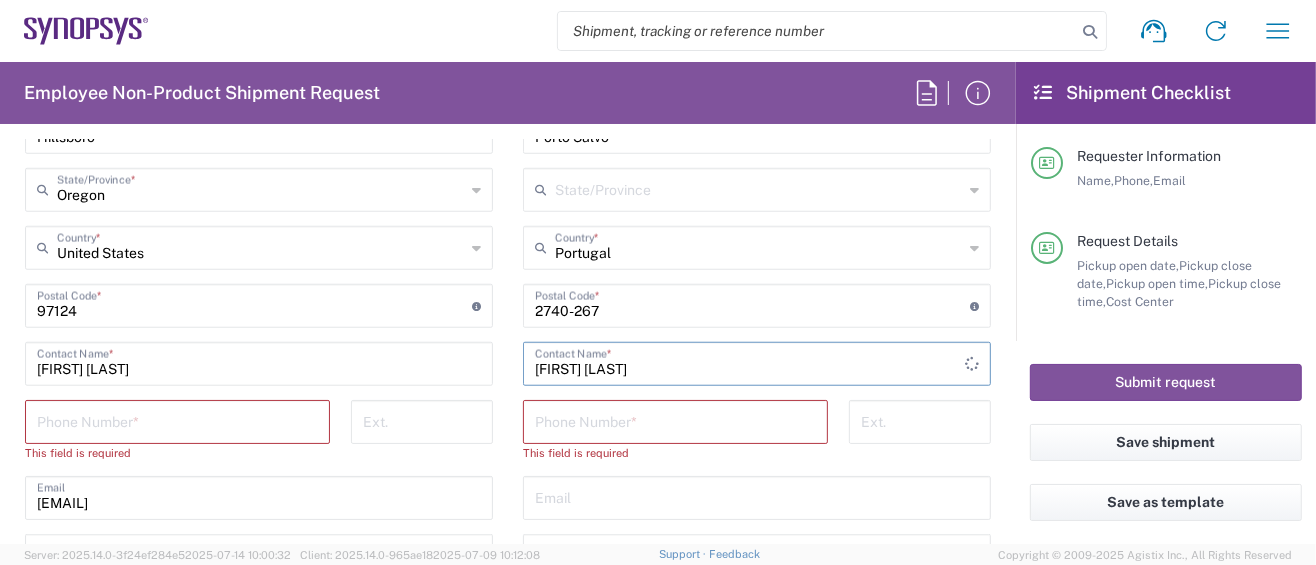 click at bounding box center (177, 420) 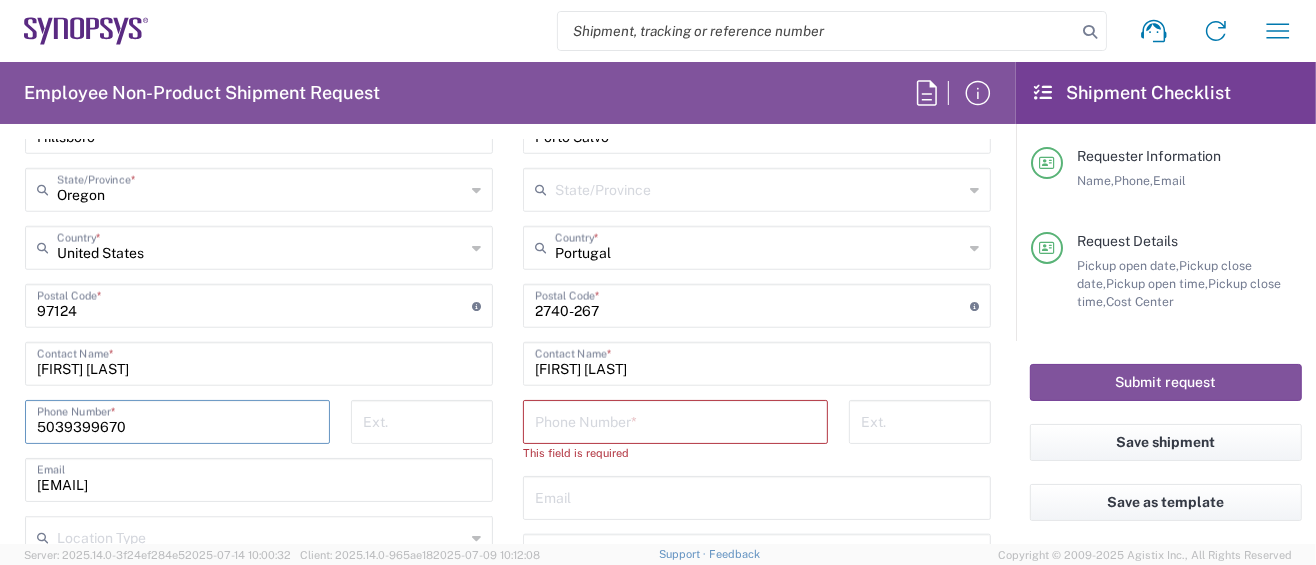 type on "5039399670" 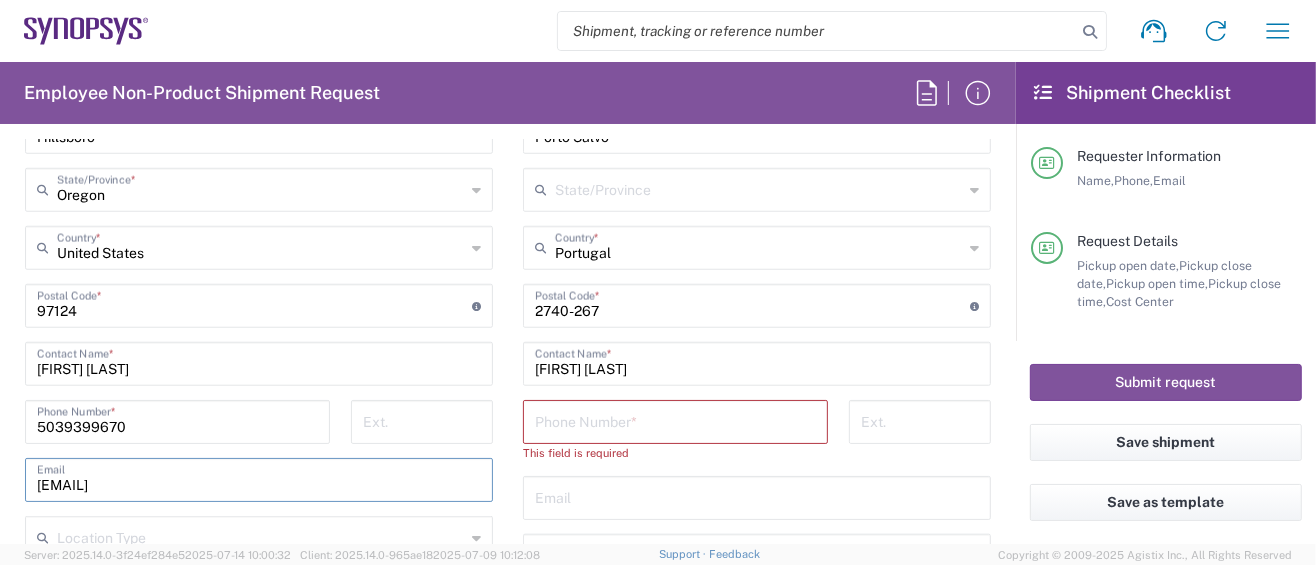 click on "[EMAIL]" at bounding box center [259, 478] 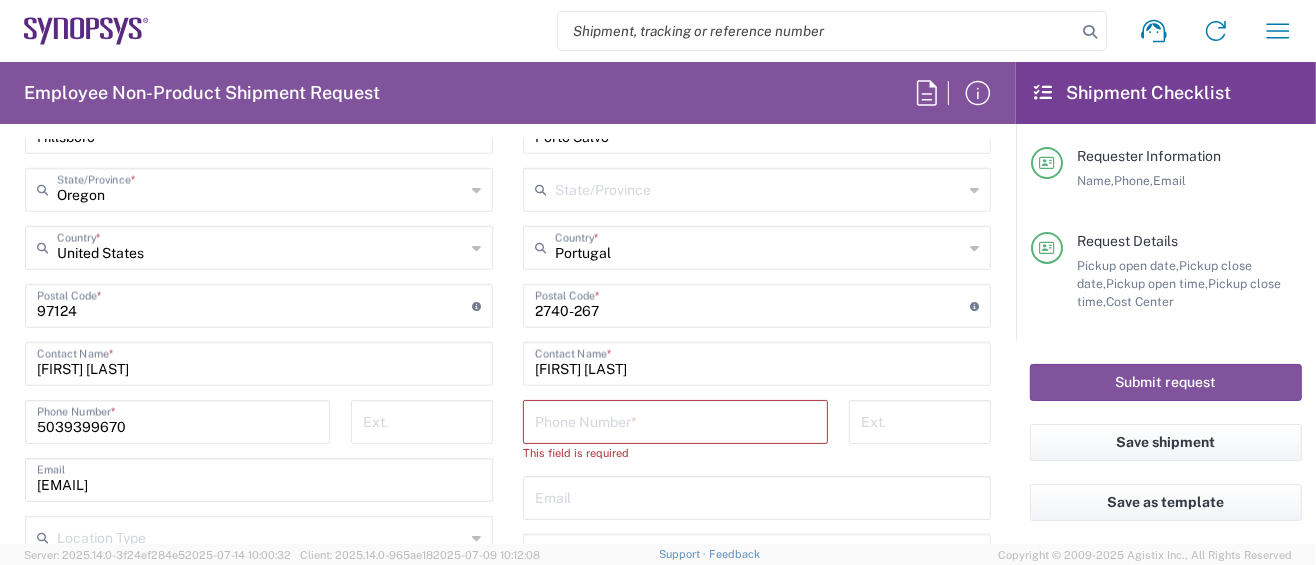click at bounding box center (757, 496) 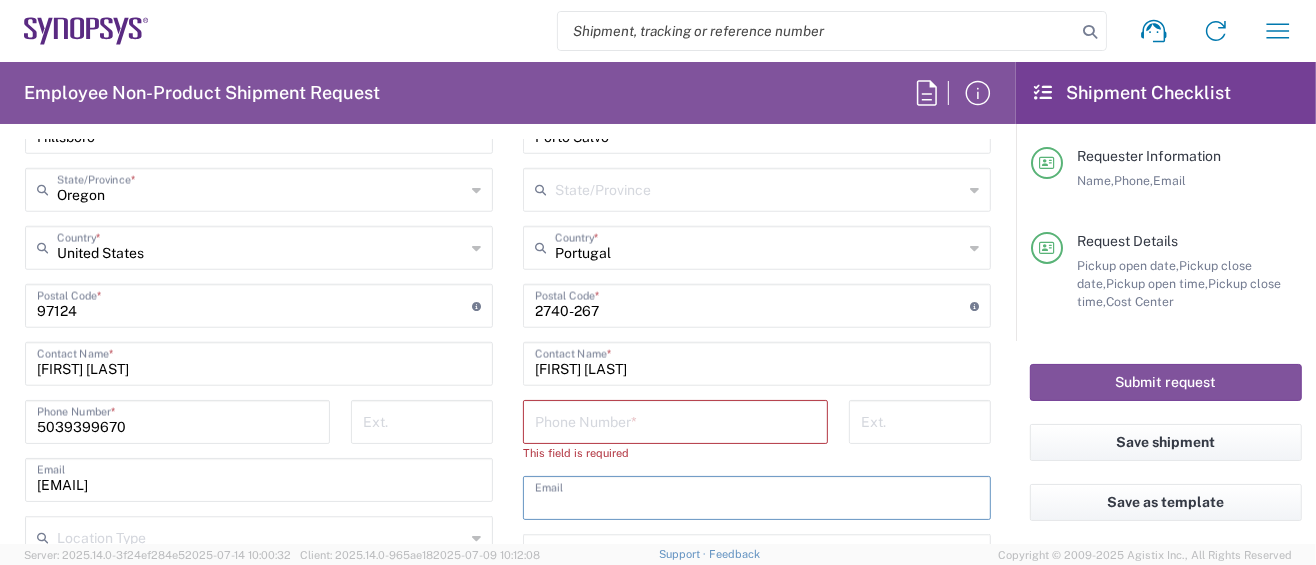 paste on "[EMAIL]" 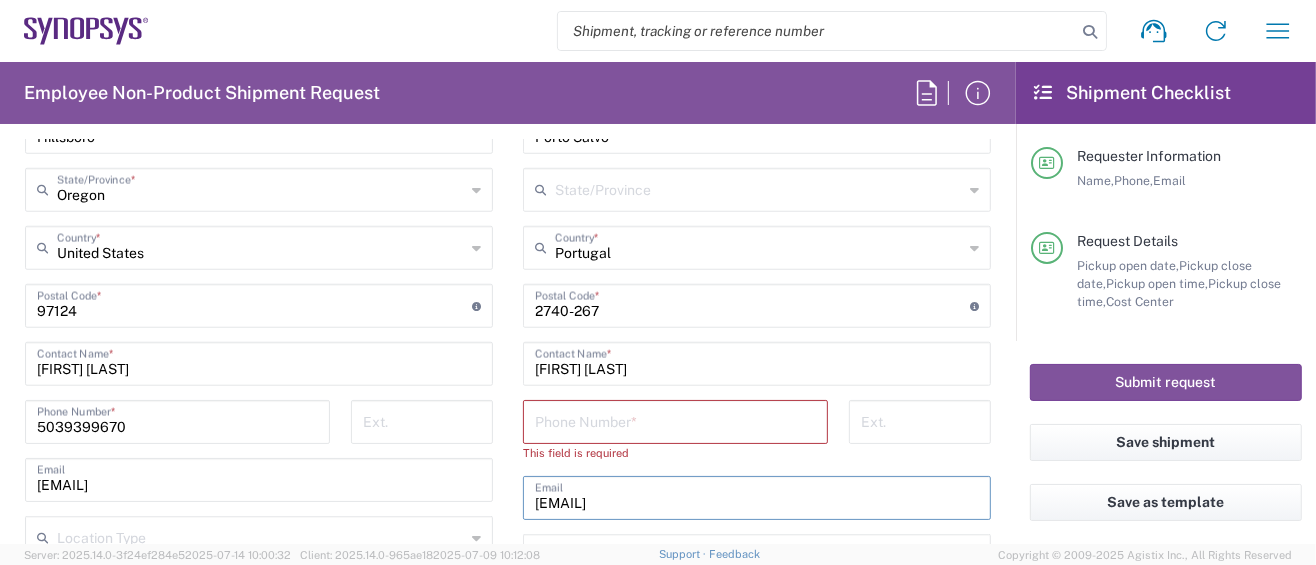 type on "[EMAIL]" 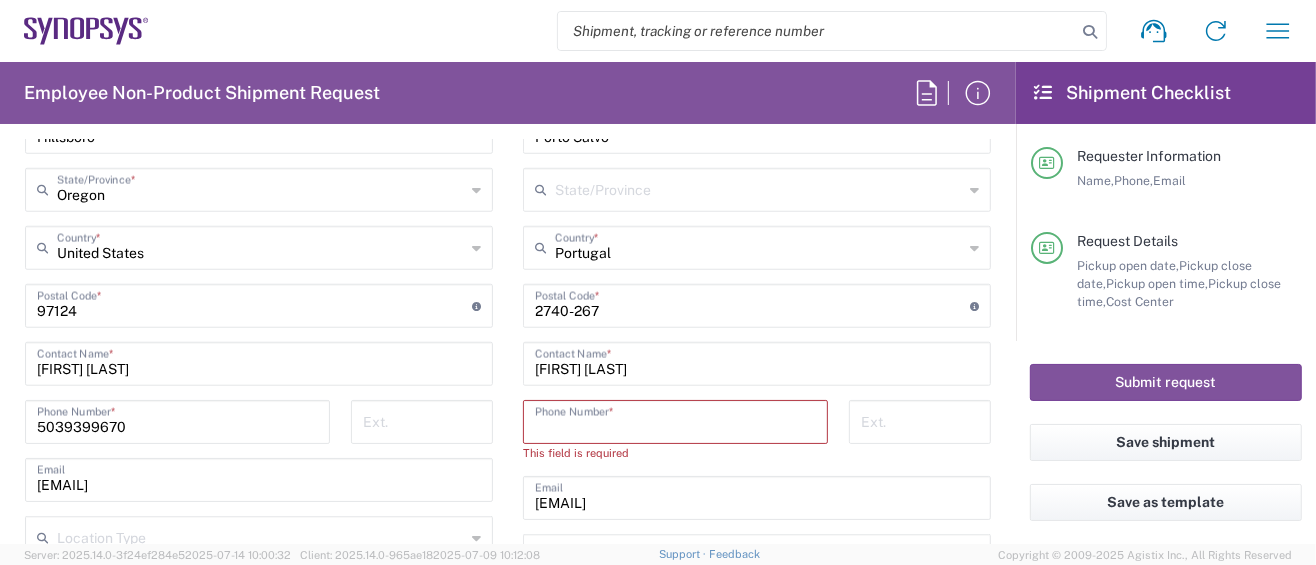 click at bounding box center [675, 420] 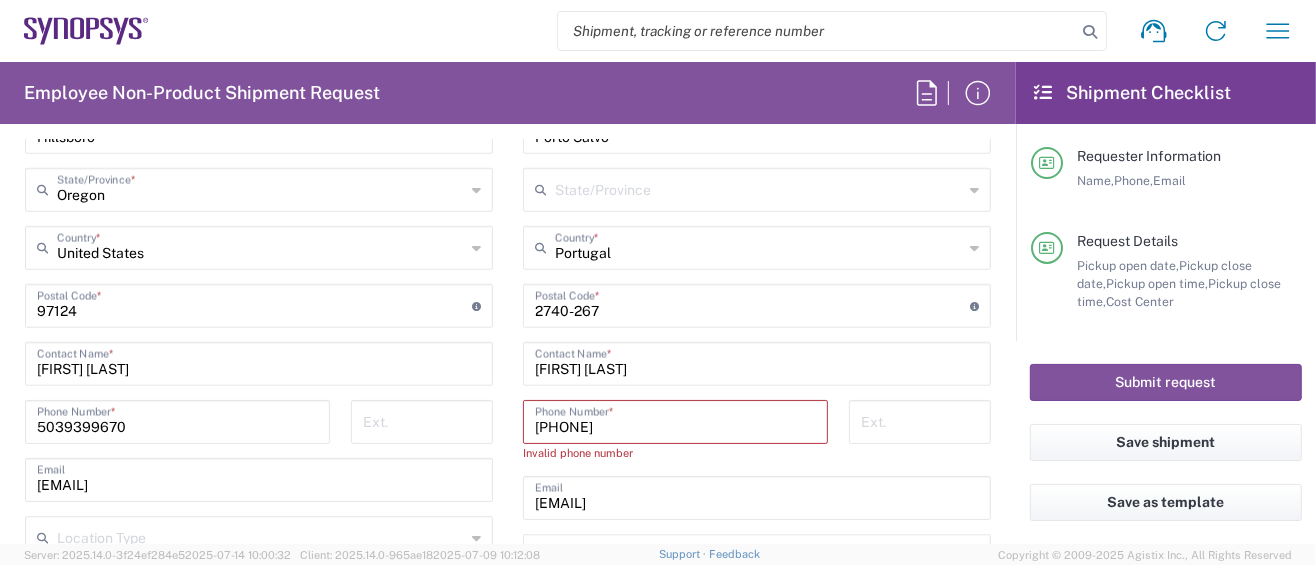 click on "[PHONE]" at bounding box center [675, 420] 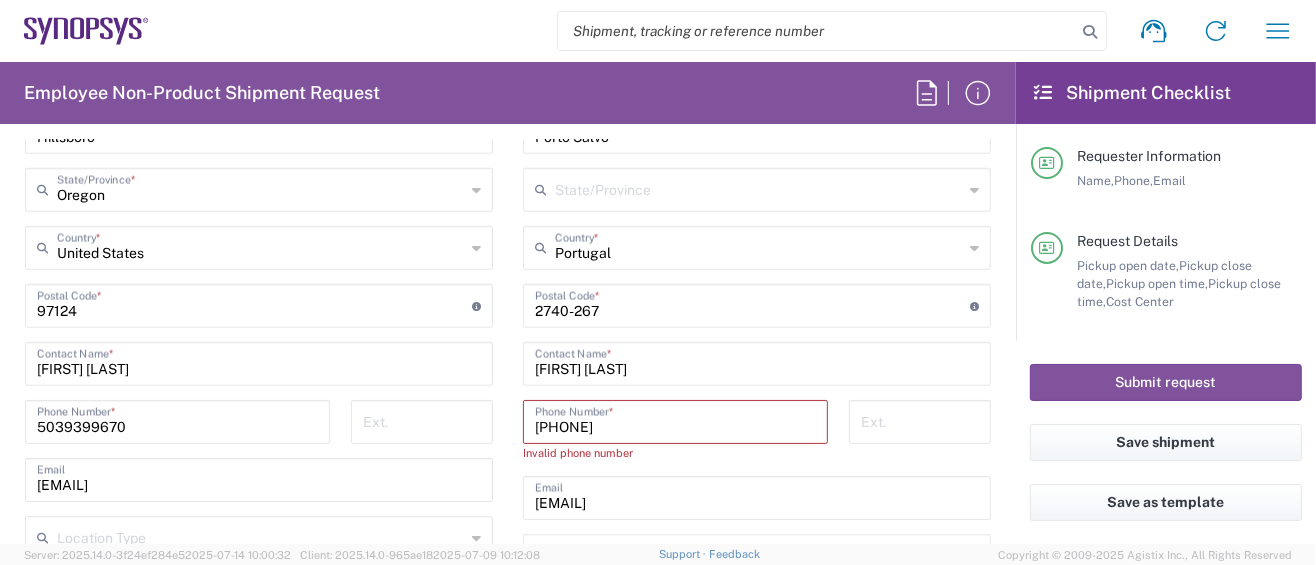 click on "[PHONE]" at bounding box center (675, 420) 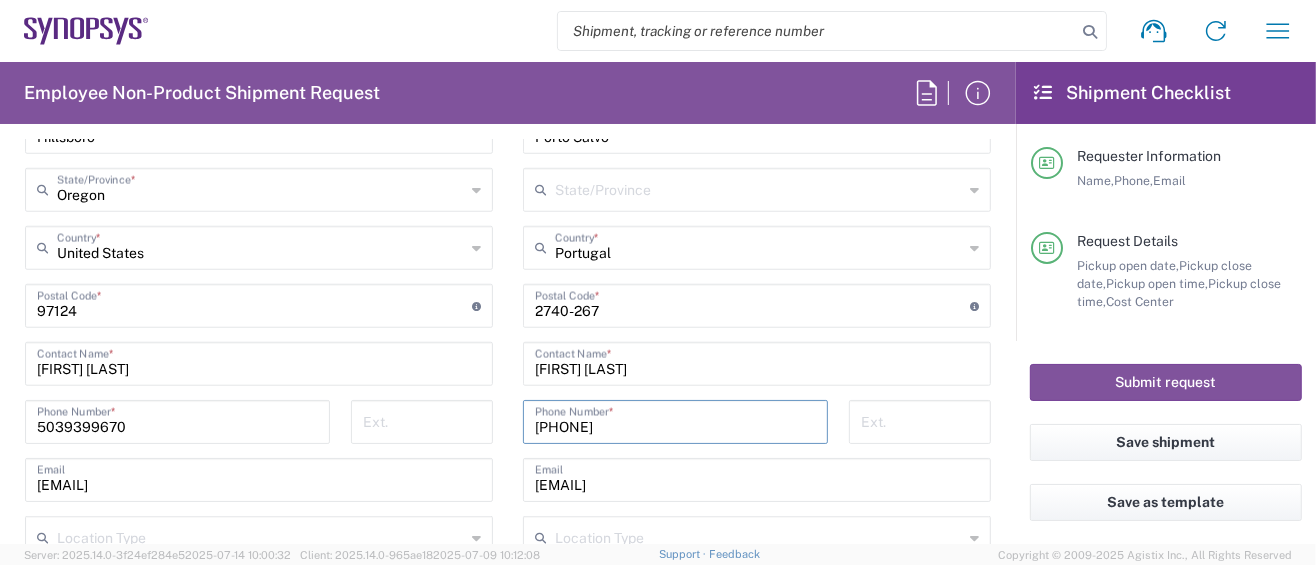 click on "[PHONE]" at bounding box center [675, 420] 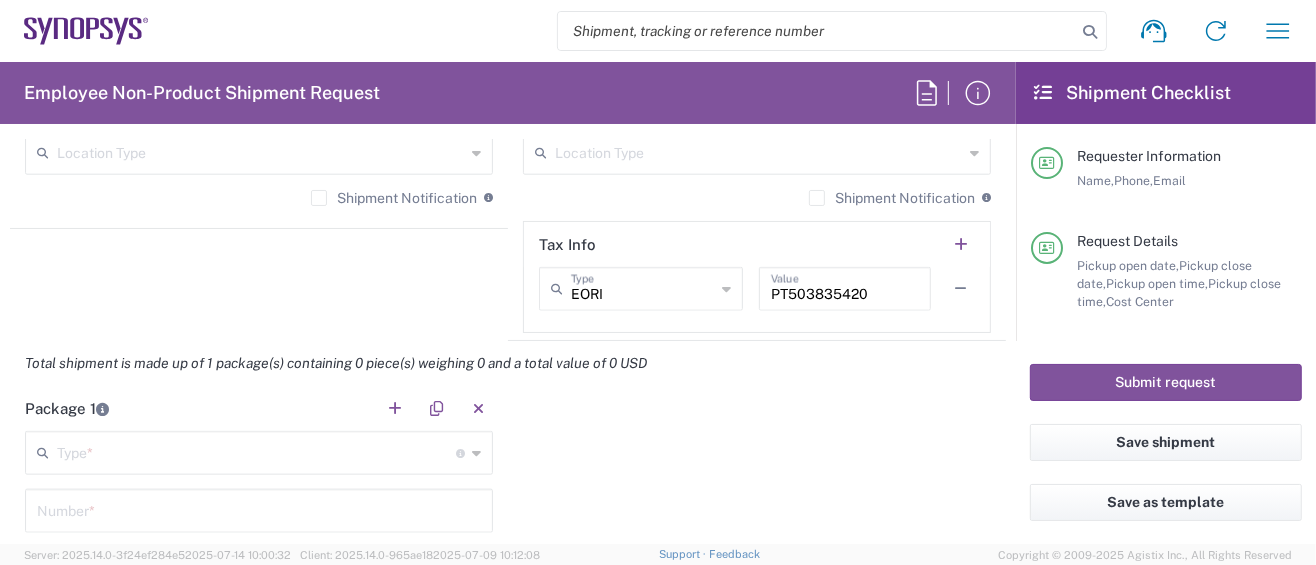 scroll, scrollTop: 1600, scrollLeft: 0, axis: vertical 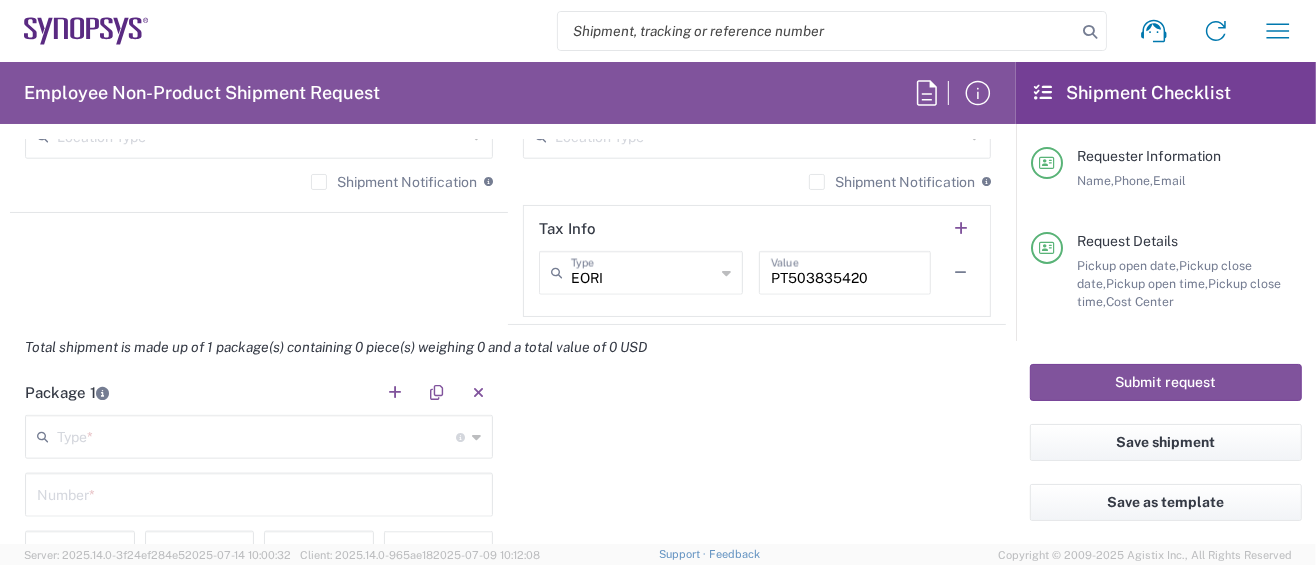 type on "351913450007" 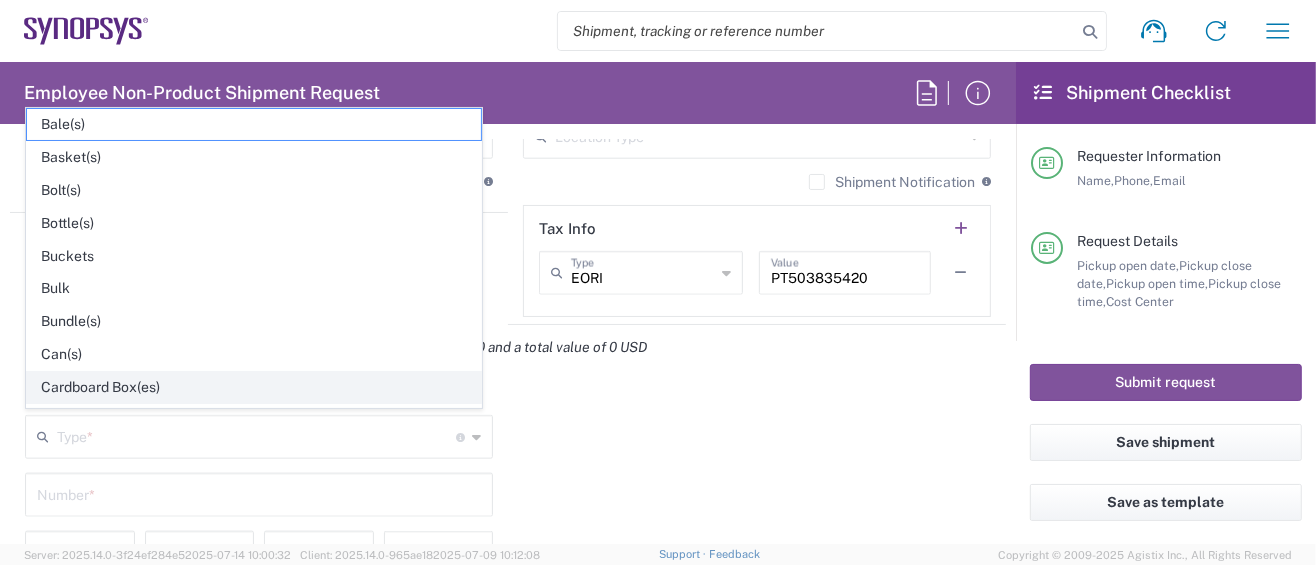 click on "Cardboard Box(es)" 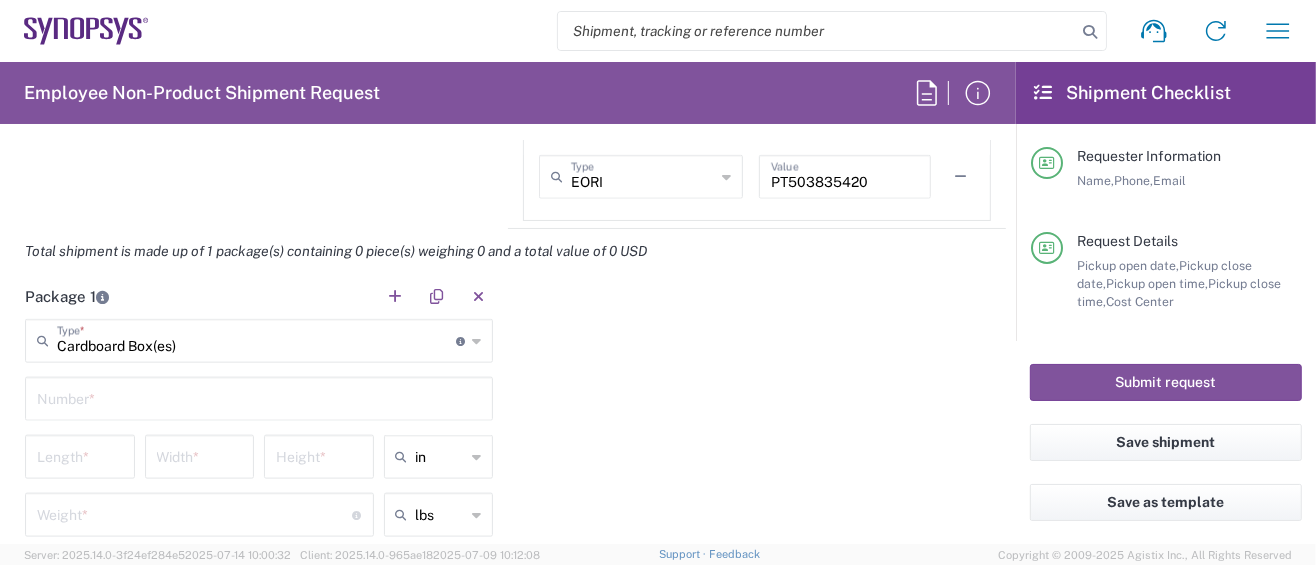 scroll, scrollTop: 1733, scrollLeft: 0, axis: vertical 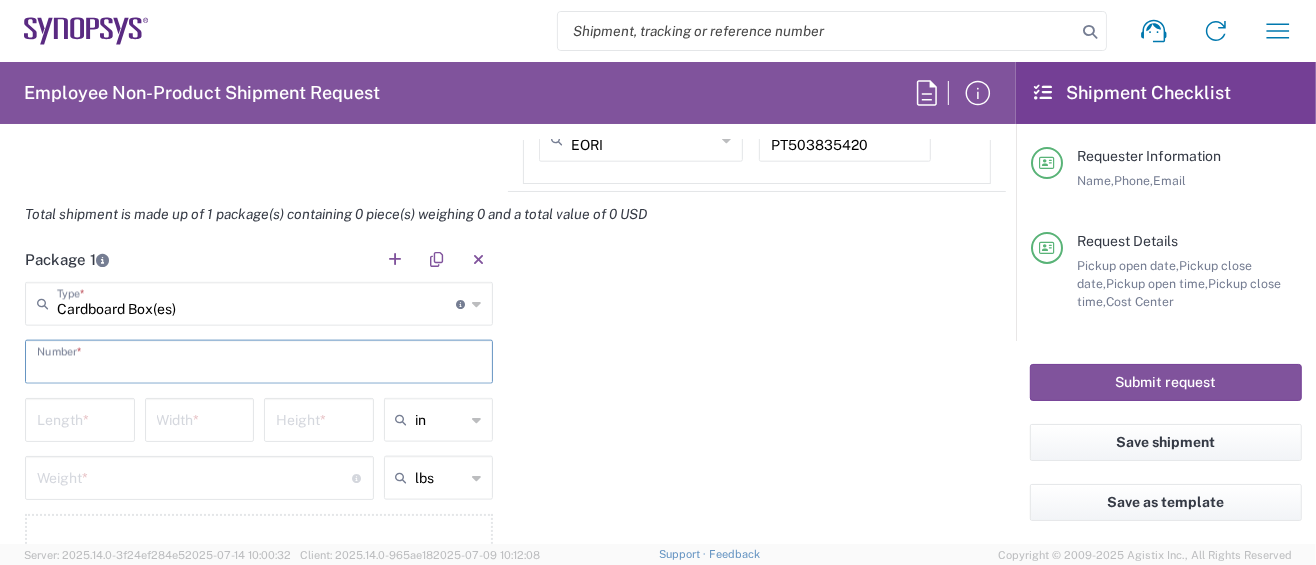 click at bounding box center [259, 360] 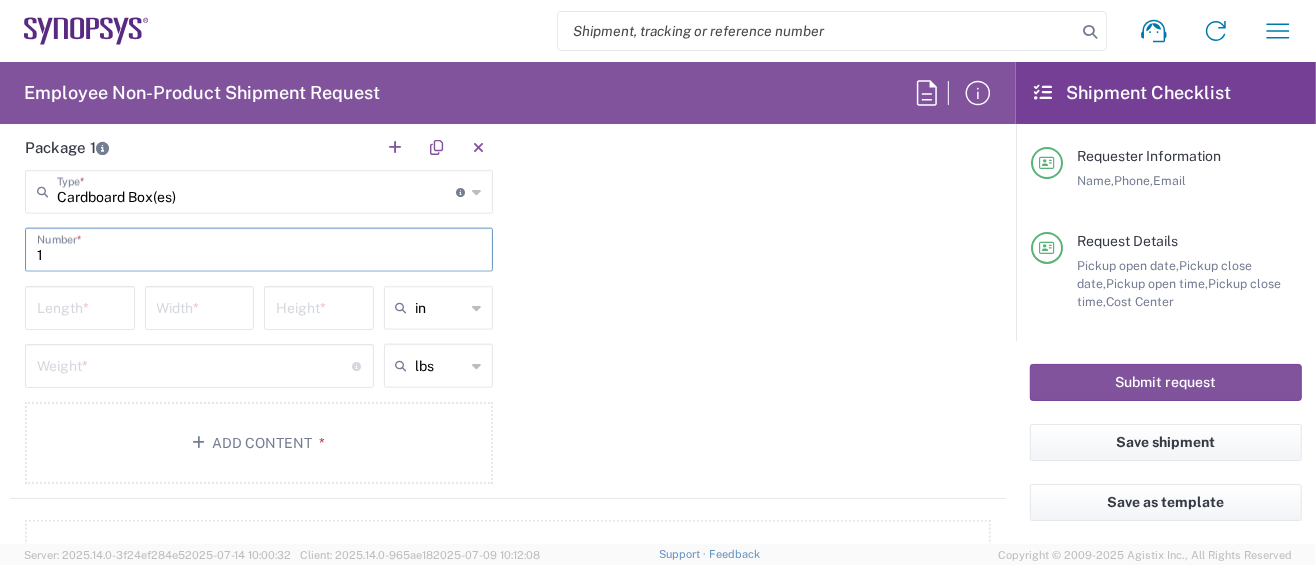 scroll, scrollTop: 1866, scrollLeft: 0, axis: vertical 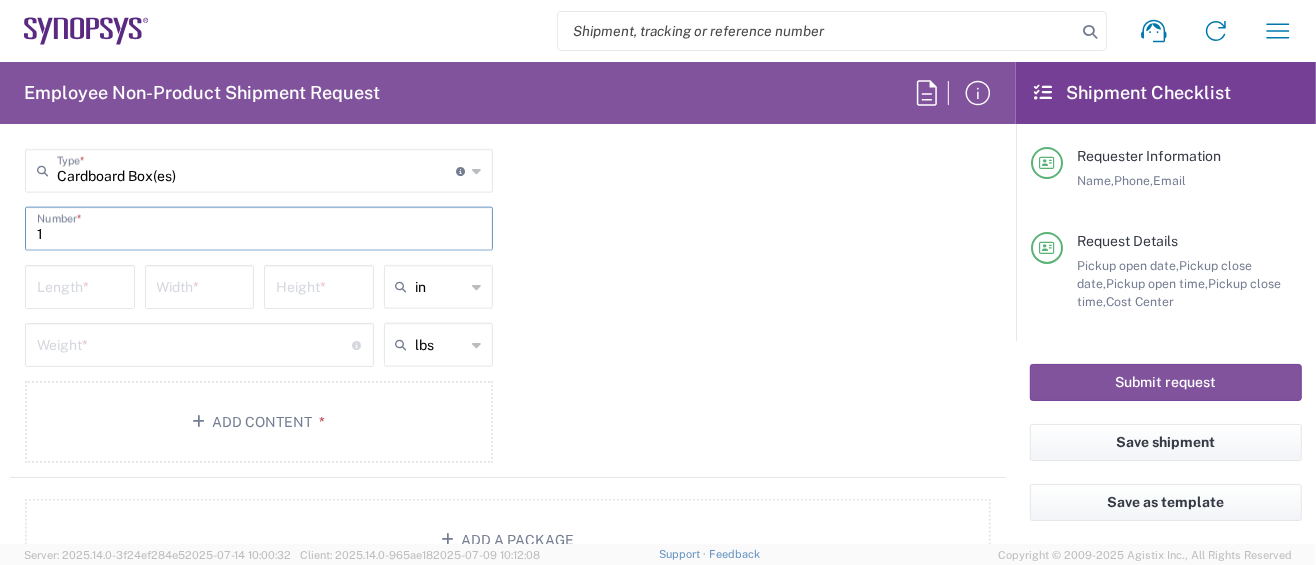 type on "1" 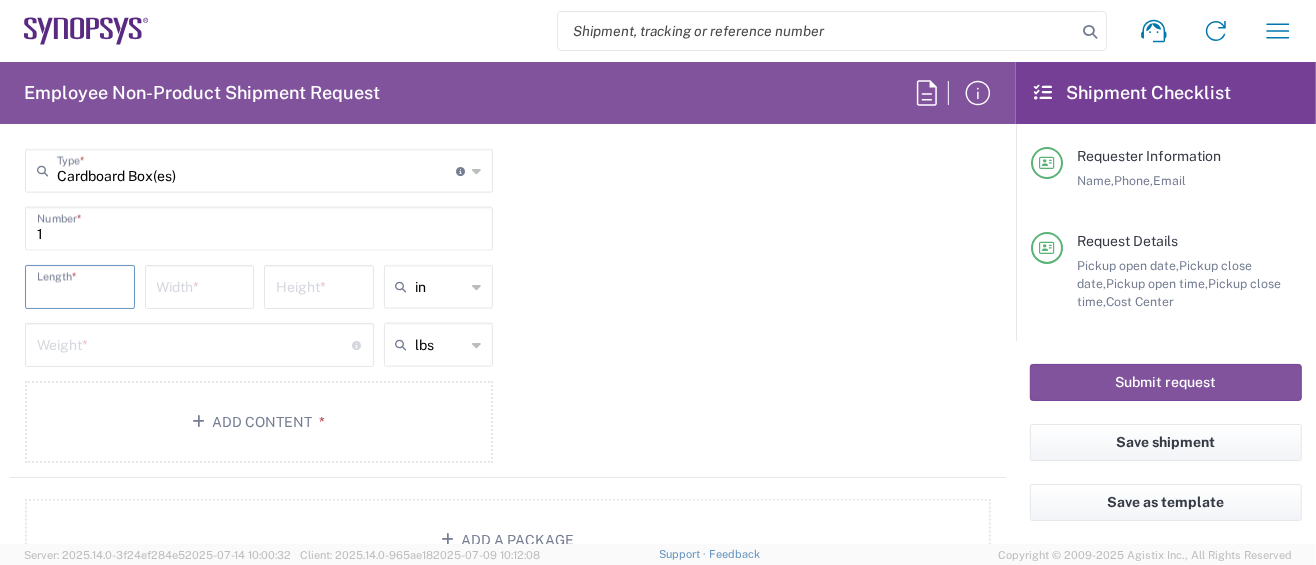 click at bounding box center (80, 285) 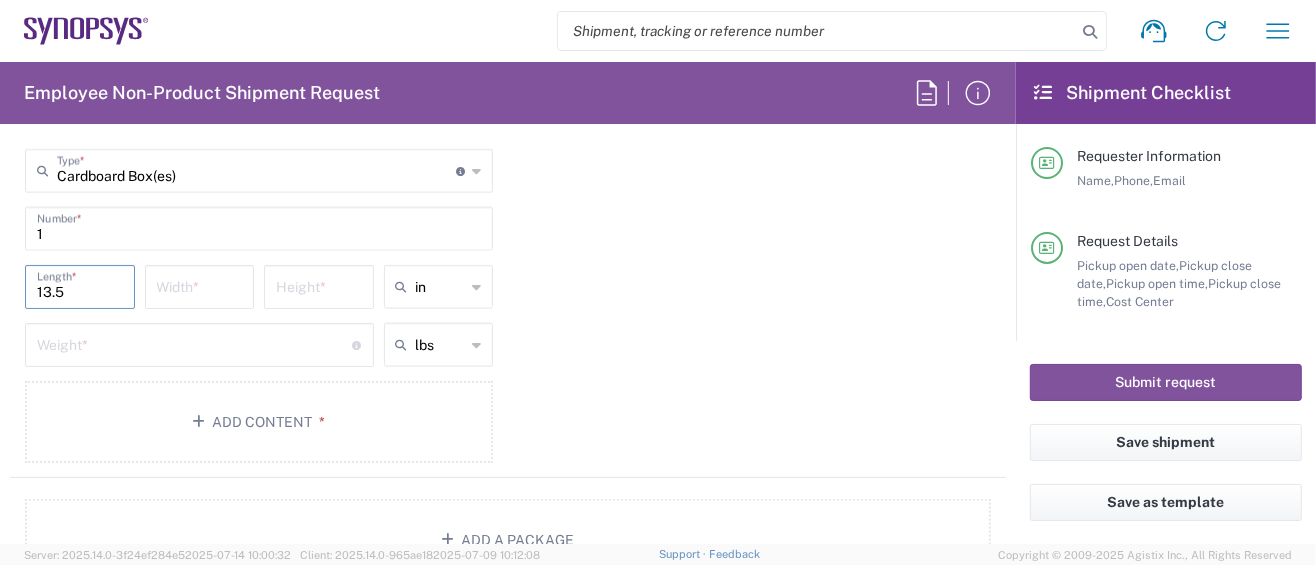 type on "13.5" 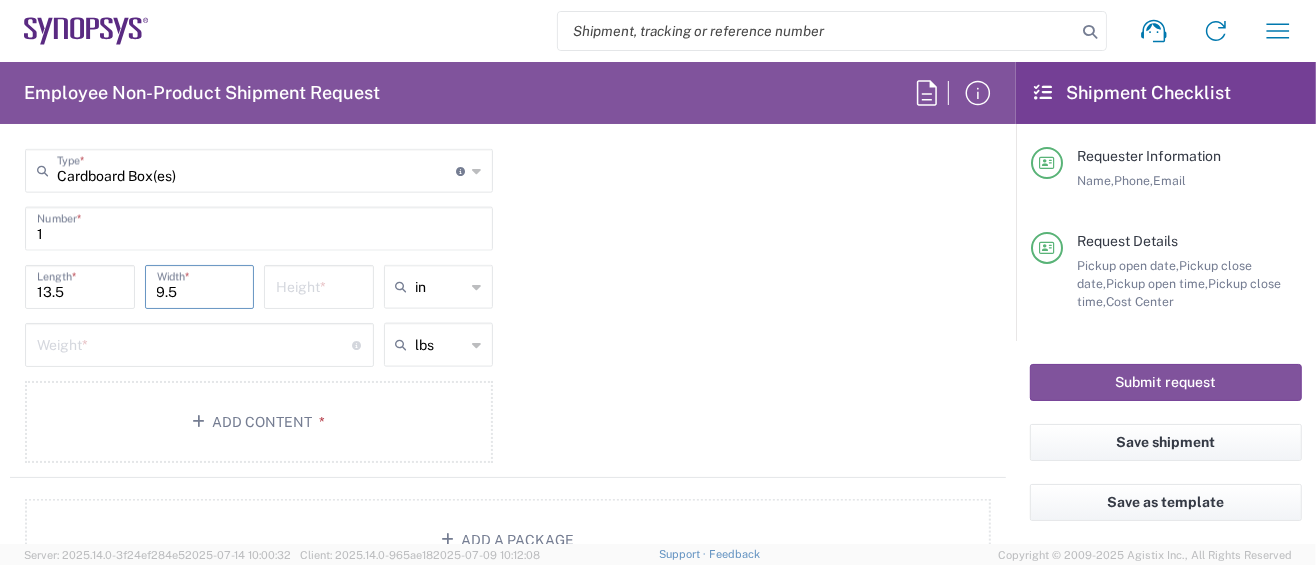 type on "9.5" 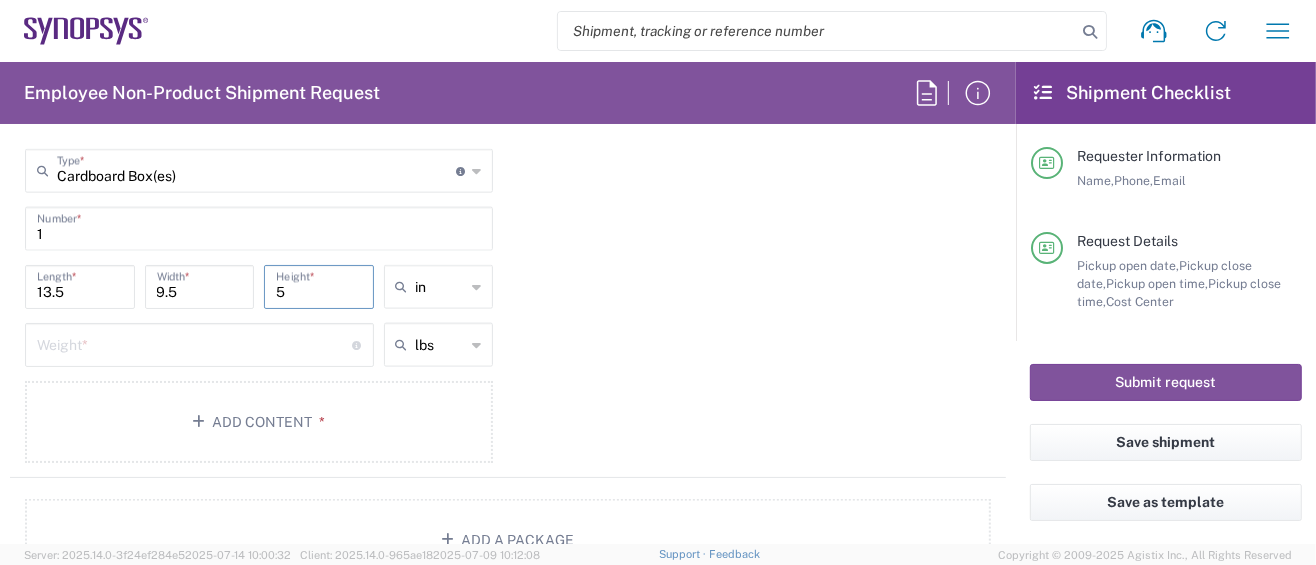 type on "5" 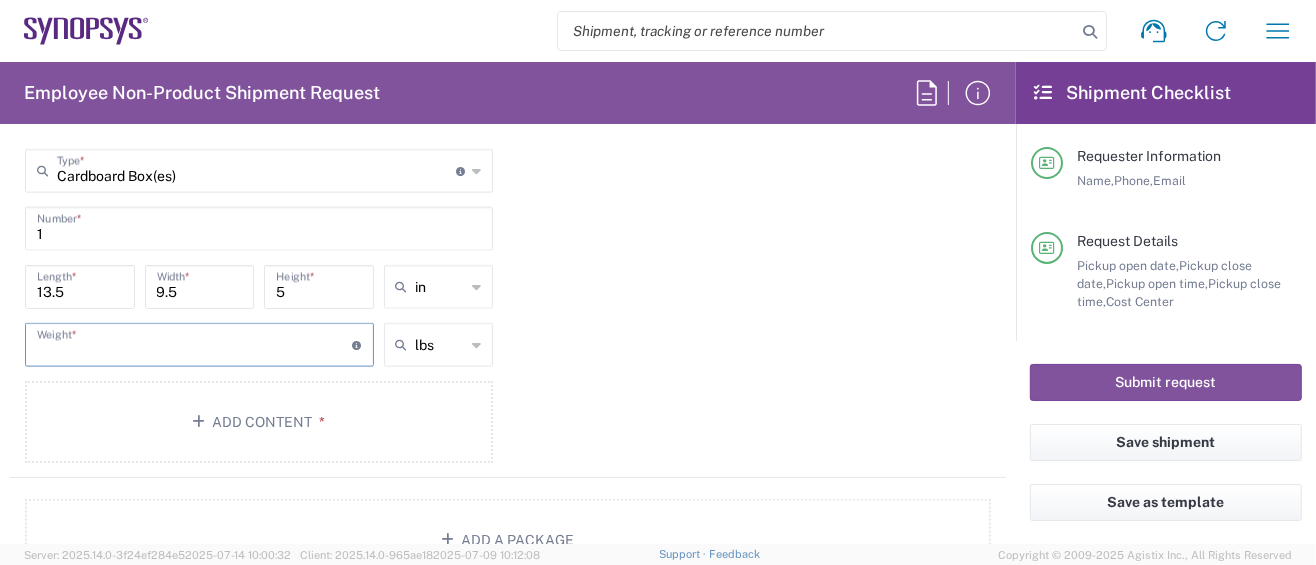 drag, startPoint x: 94, startPoint y: 327, endPoint x: 39, endPoint y: 336, distance: 55.7315 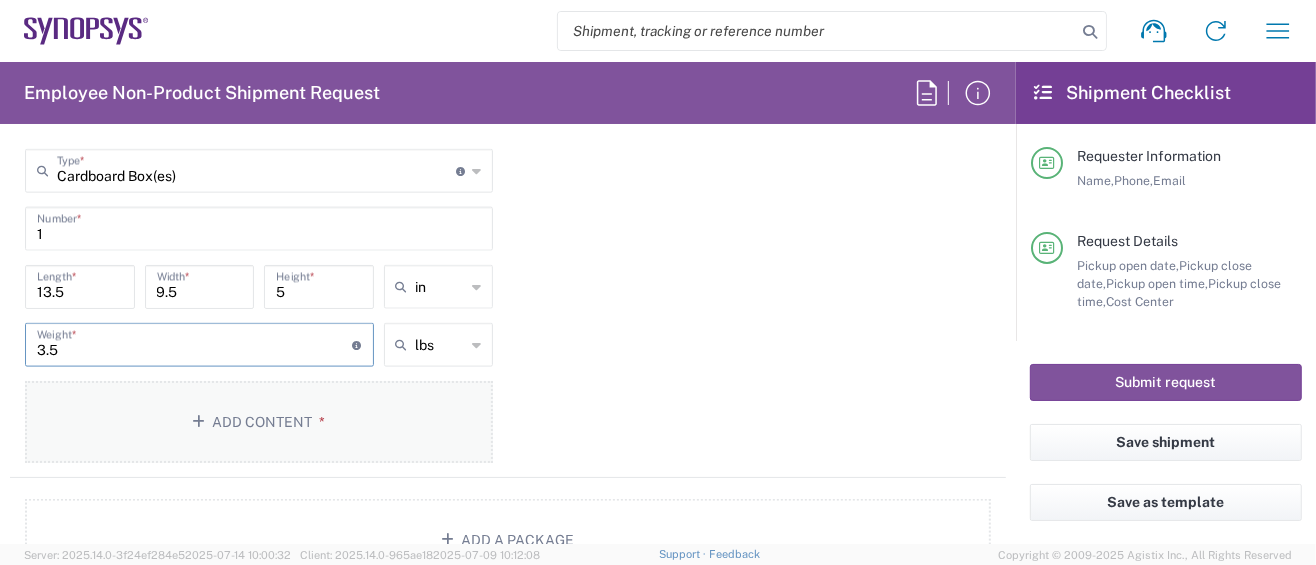 type on "3.5" 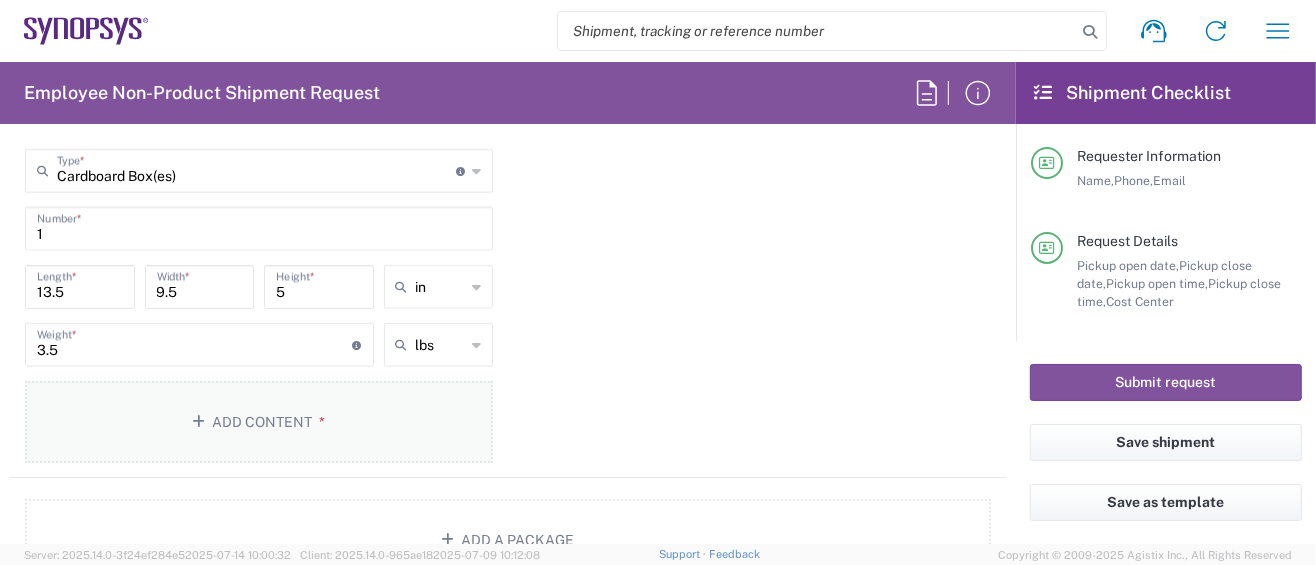 click on "Add Content *" 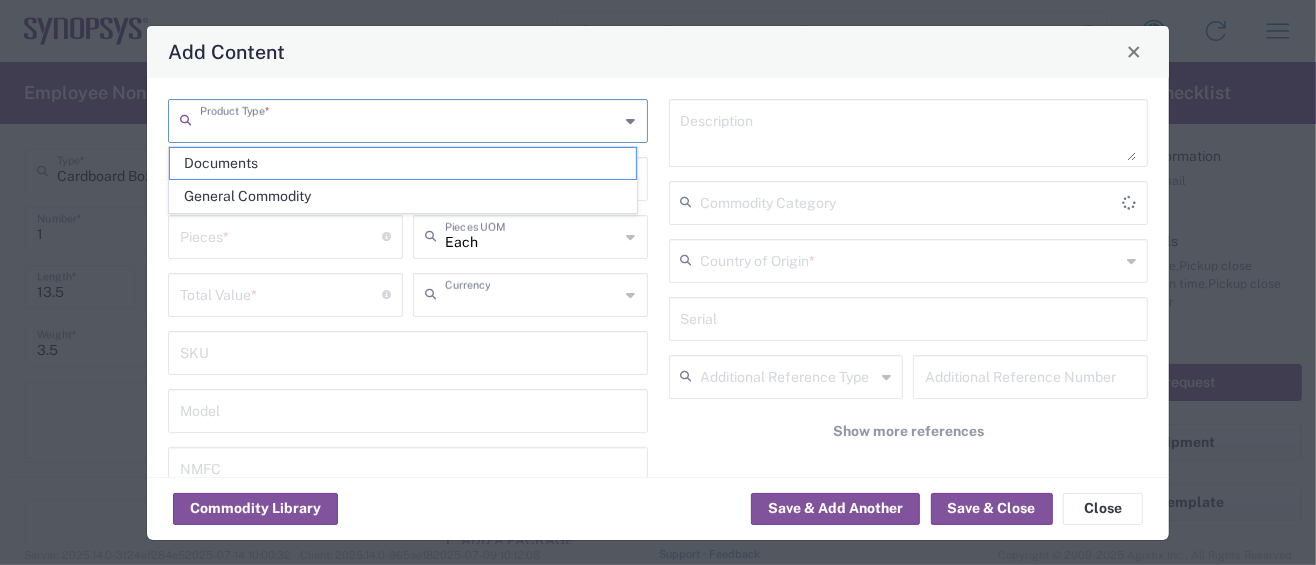 type on "US Dollar" 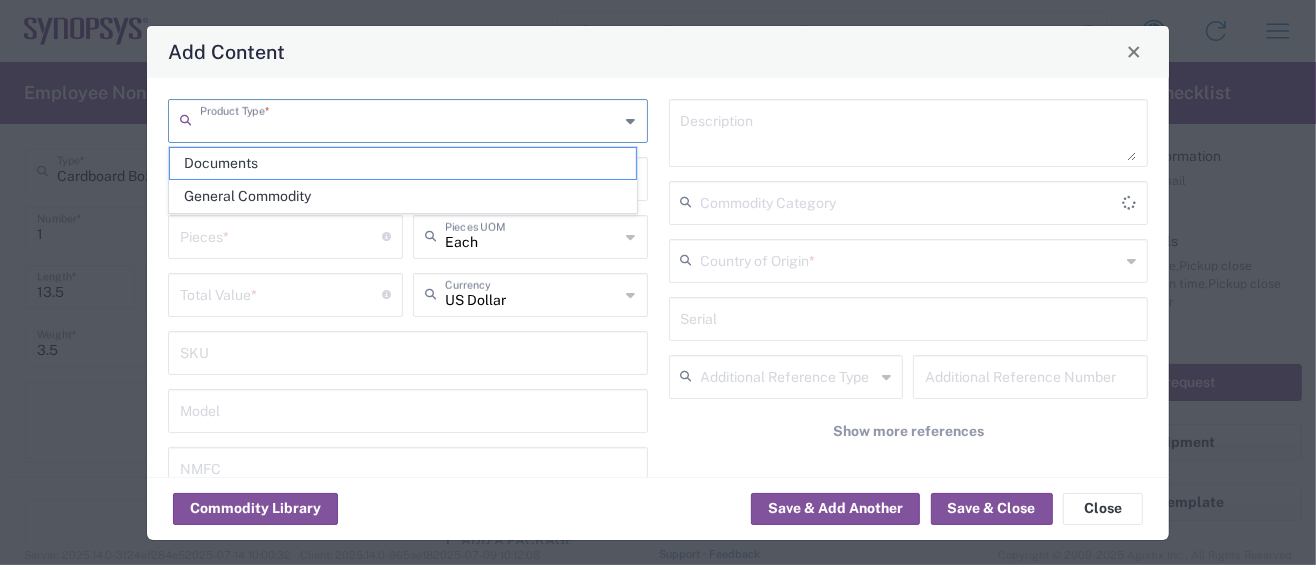 click at bounding box center (410, 119) 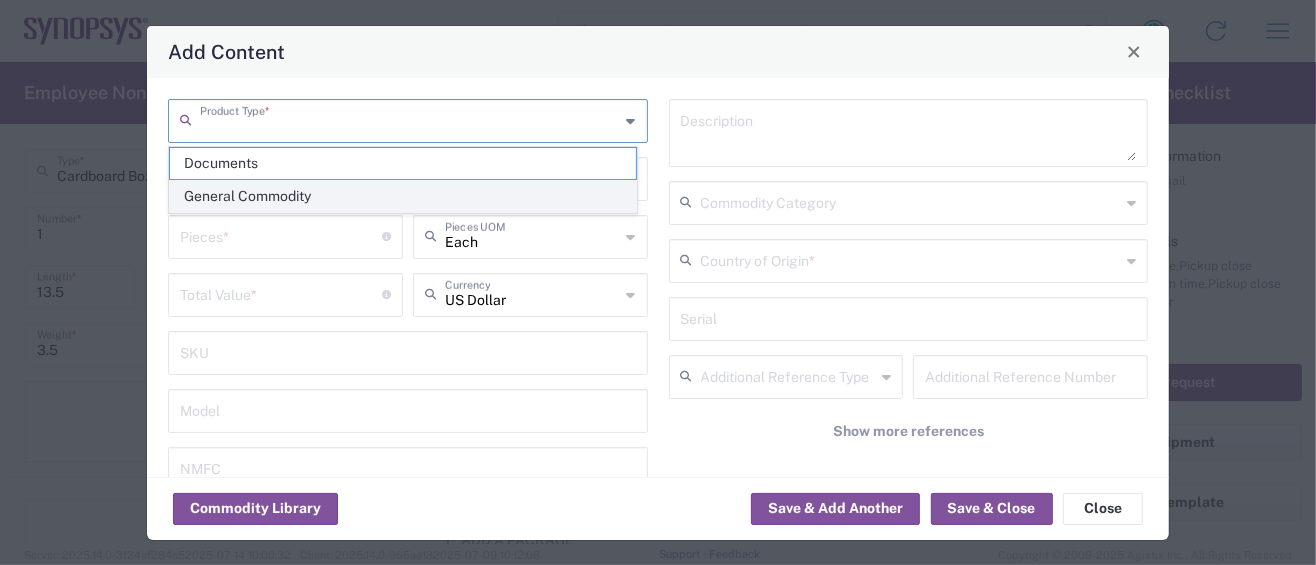 click on "General Commodity" 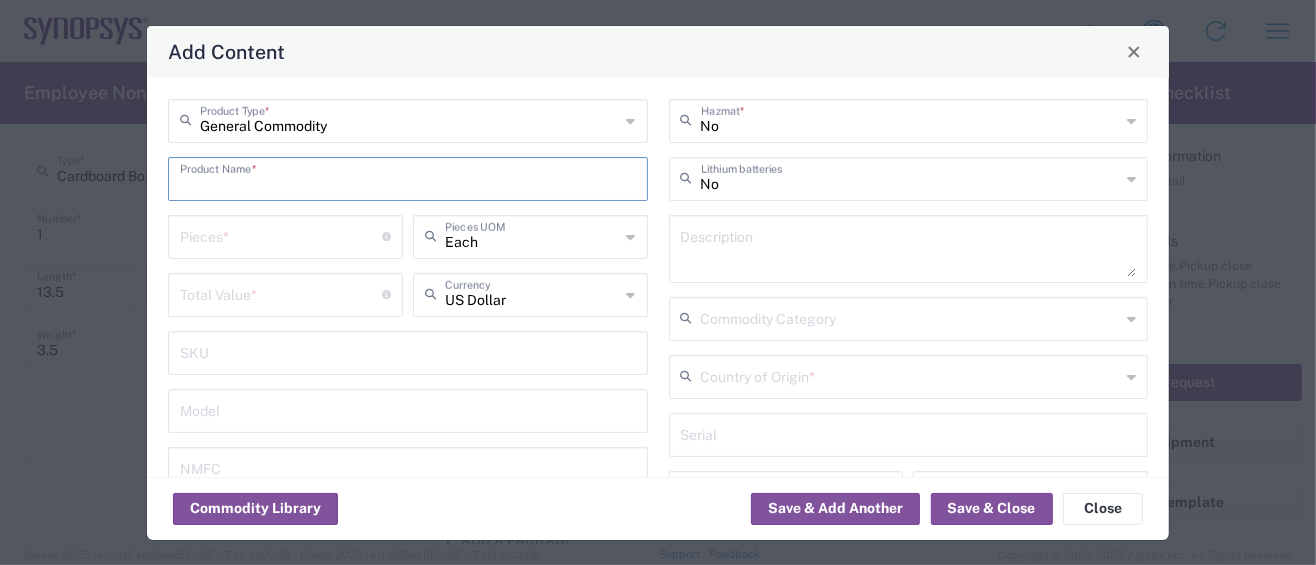 click at bounding box center [408, 177] 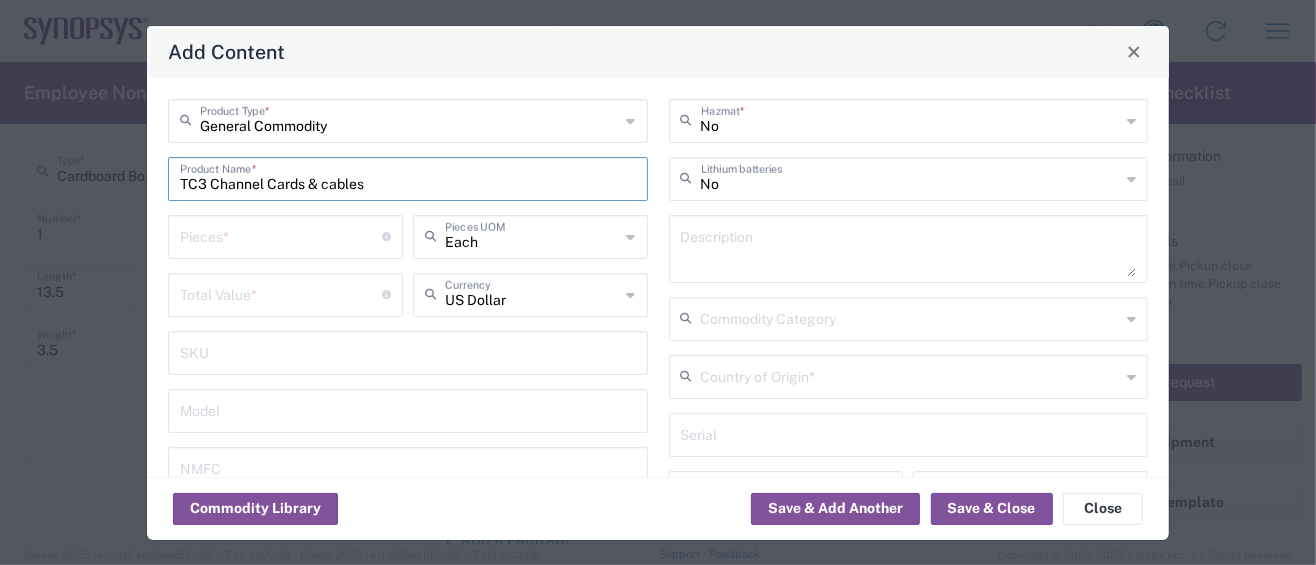 click on "TC3 Channel Cards & cables" at bounding box center [408, 177] 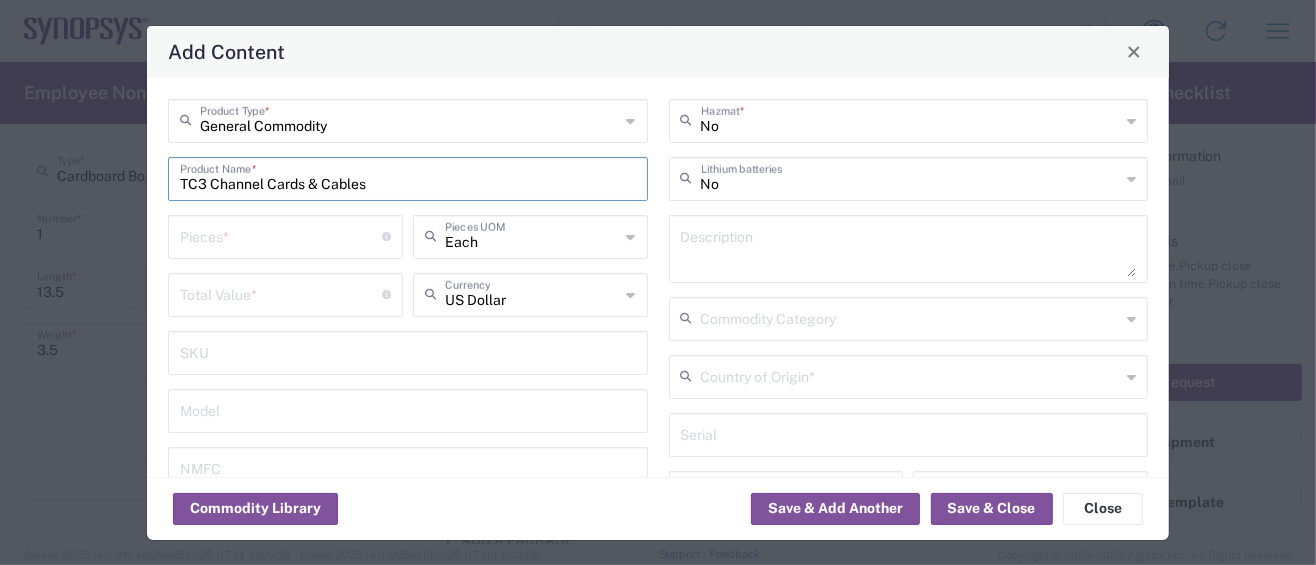 drag, startPoint x: 387, startPoint y: 187, endPoint x: 17, endPoint y: 91, distance: 382.25122 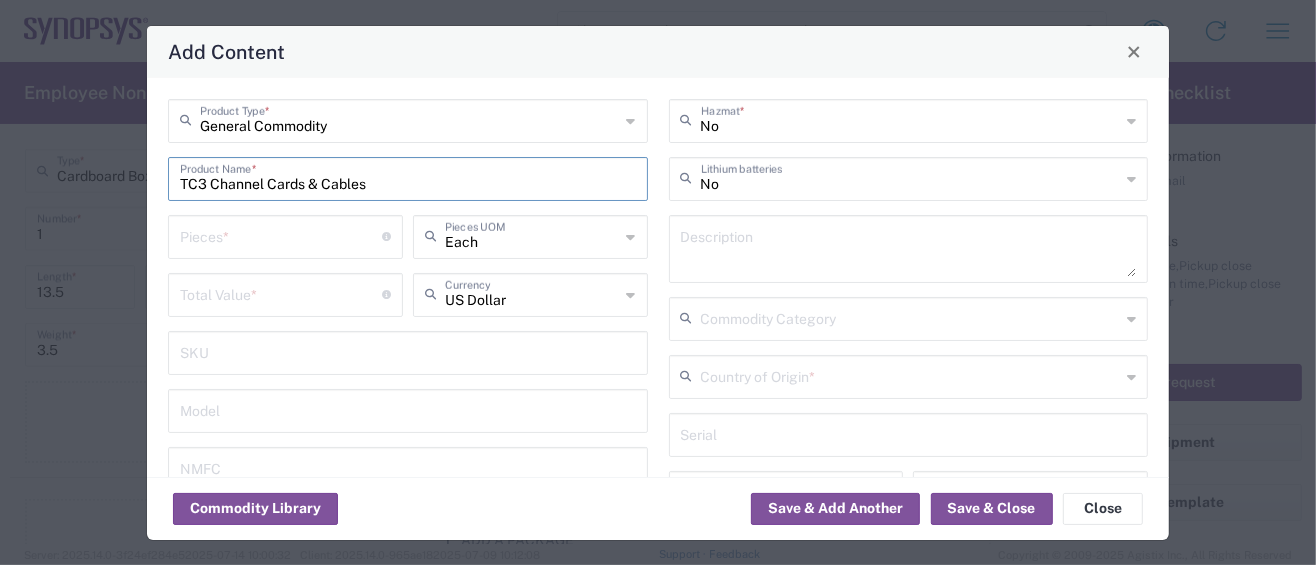 type on "TC3 Channel Cards & Cables" 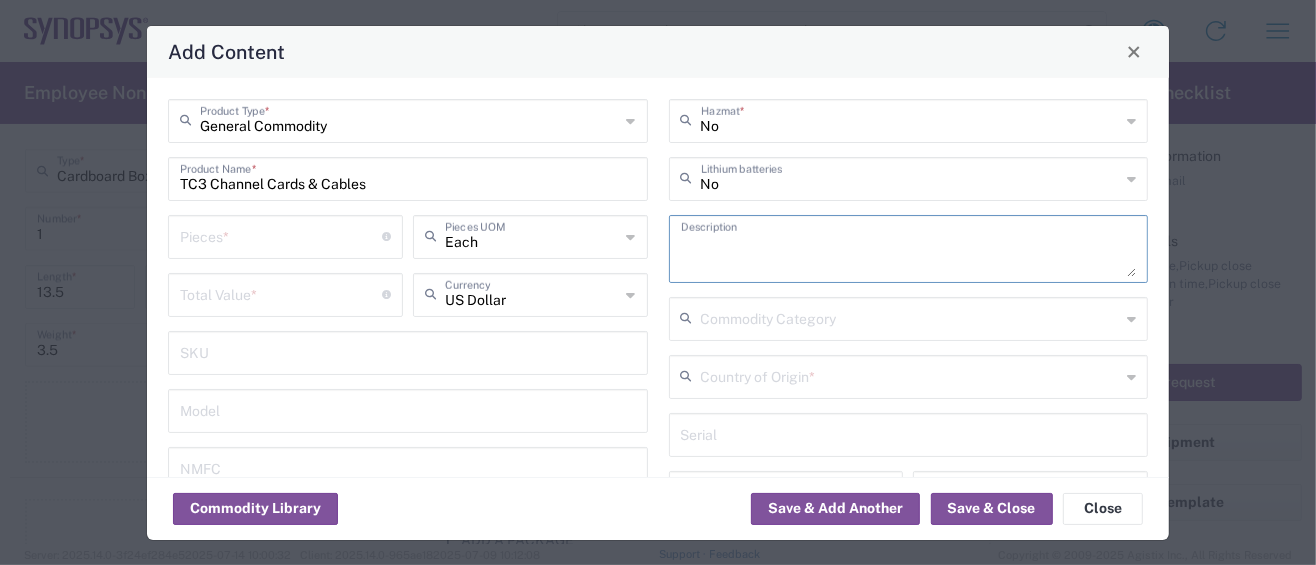 click at bounding box center [909, 249] 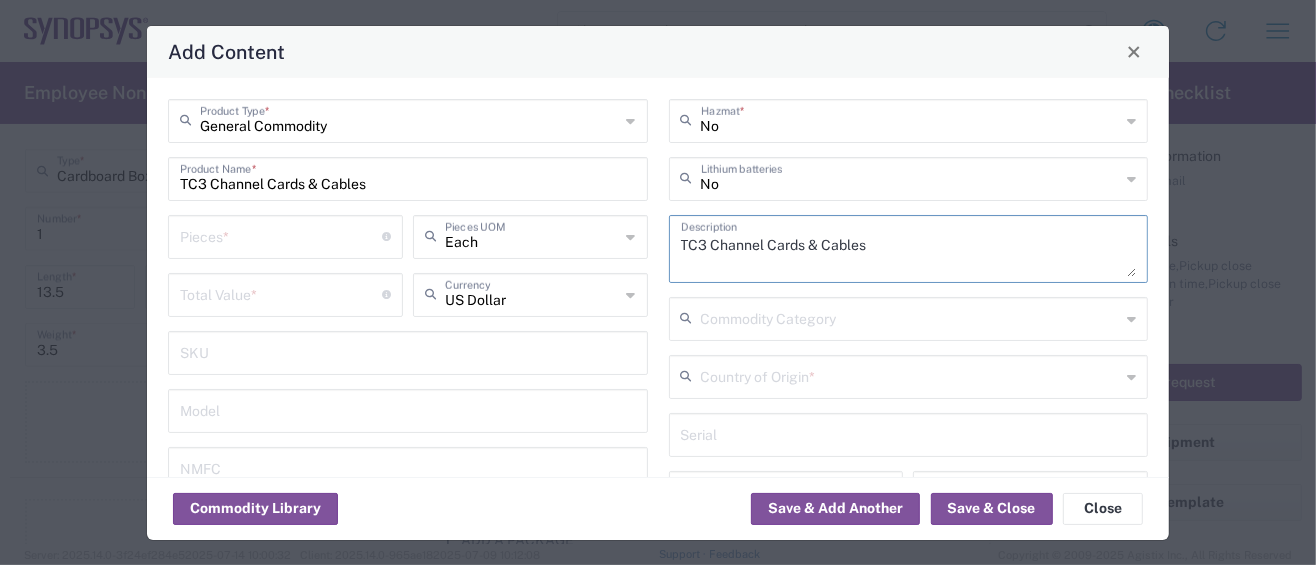 click on "TC3 Channel Cards & Cables" at bounding box center [909, 249] 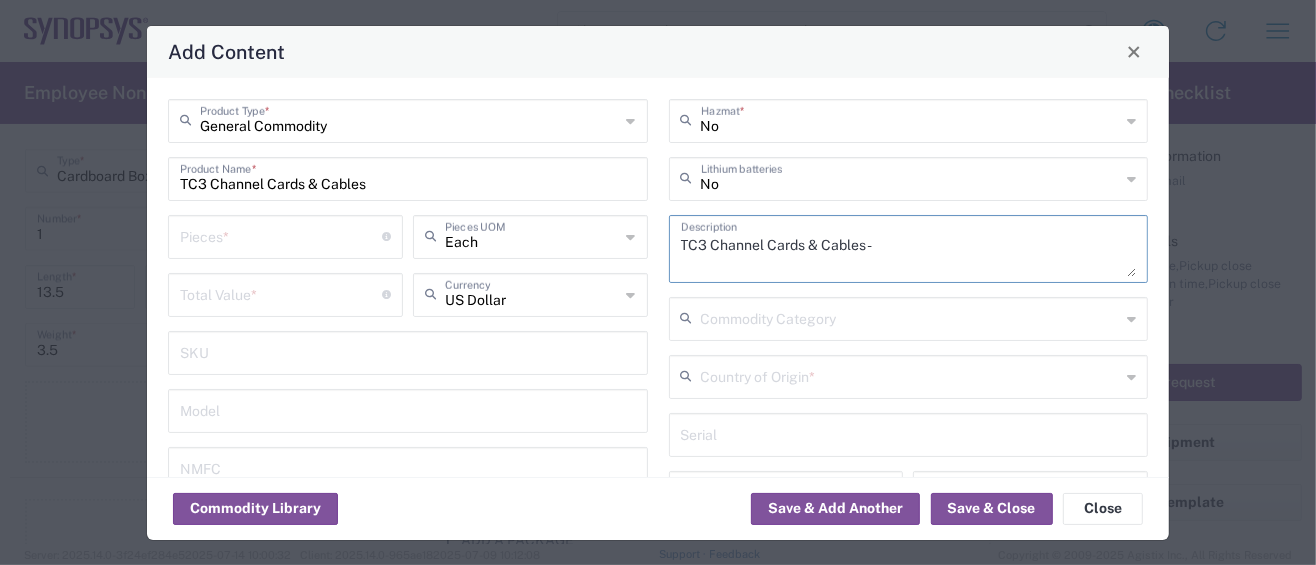 paste on "Passive circuit board" 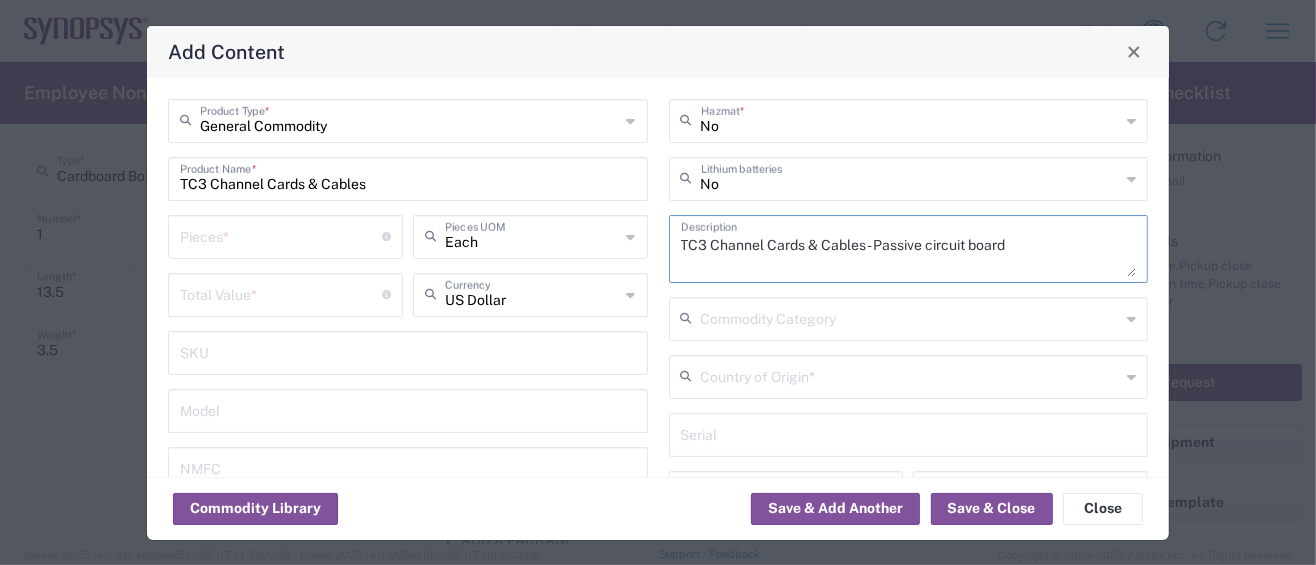 type on "TC3 Channel Cards & Cables - Passive circuit board" 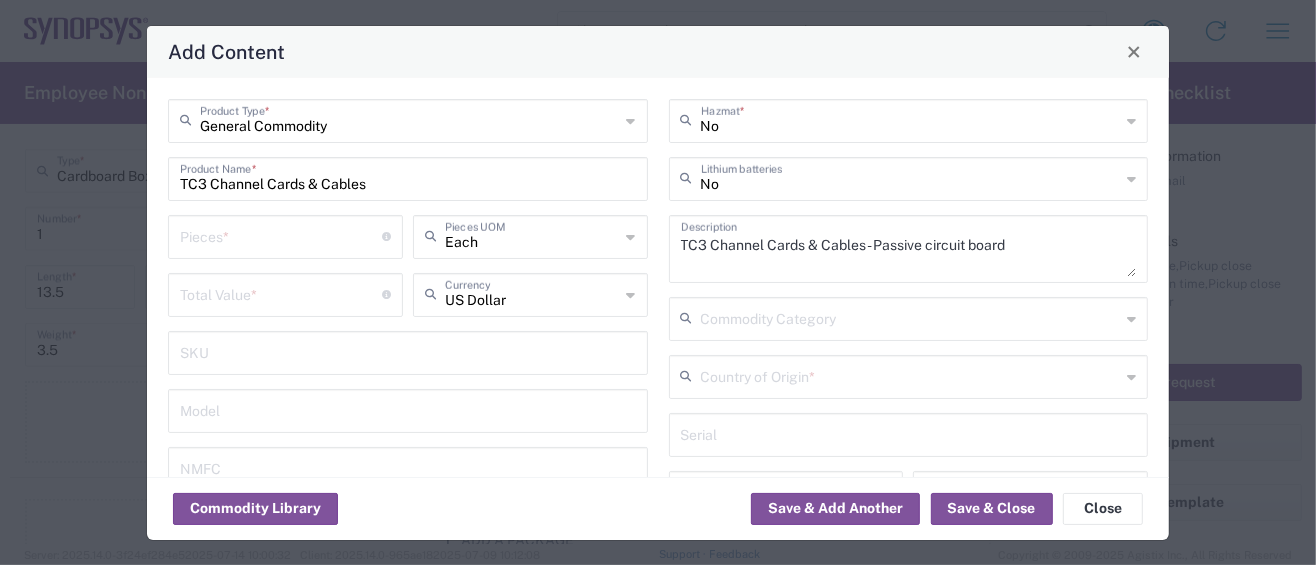 click at bounding box center (281, 235) 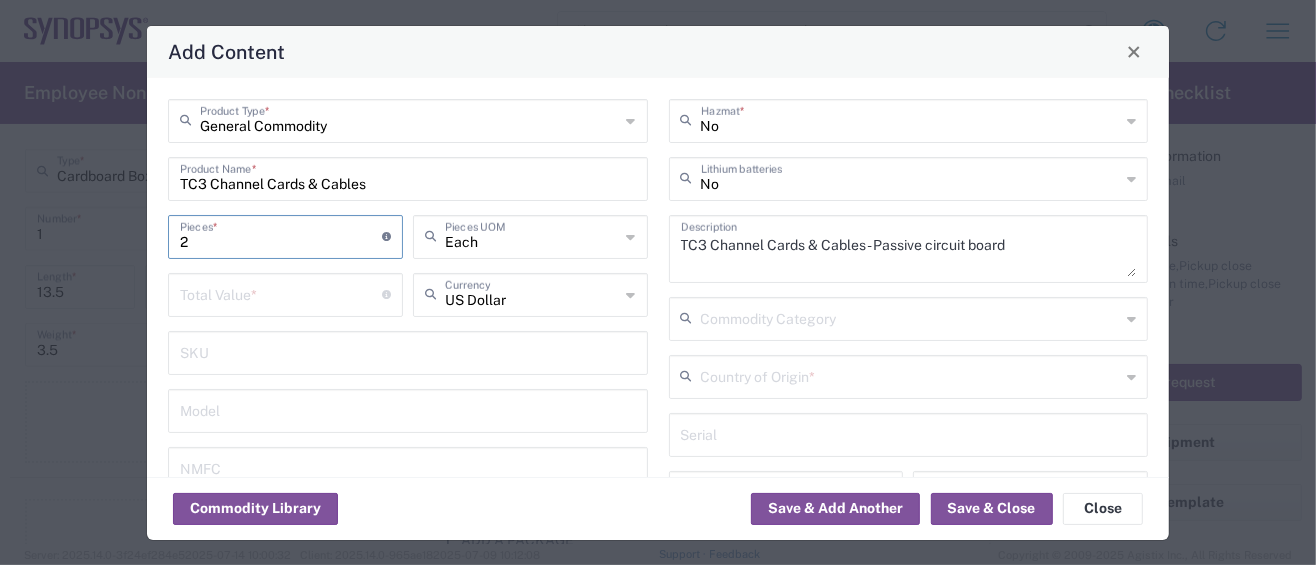 type on "2" 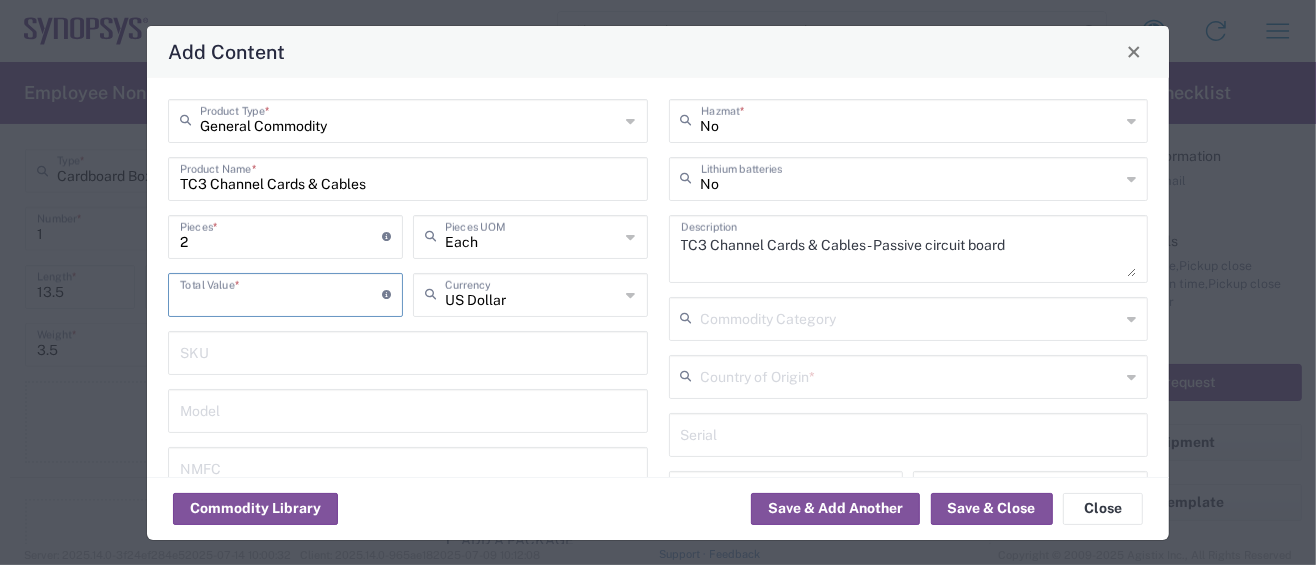 click at bounding box center [281, 293] 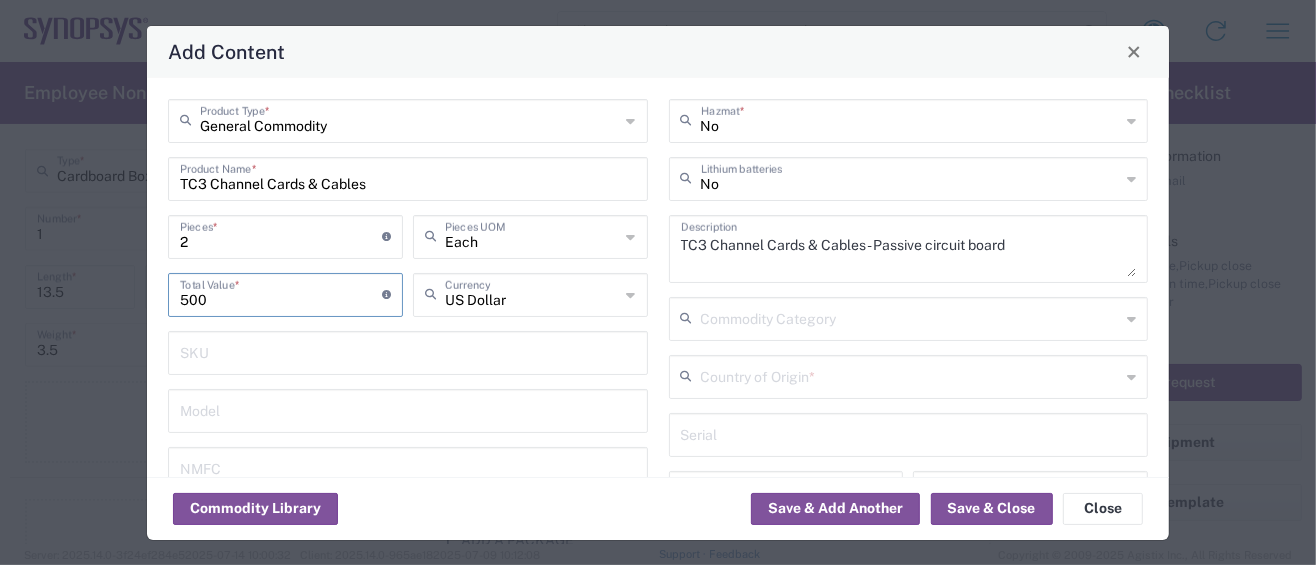 type on "500" 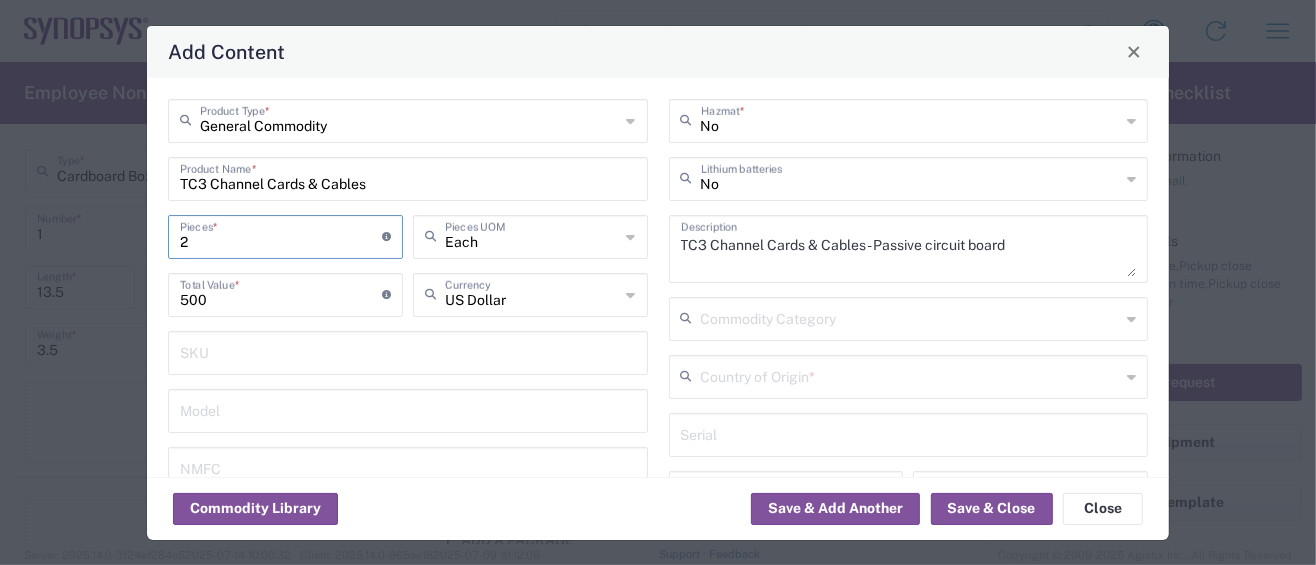 drag, startPoint x: 191, startPoint y: 241, endPoint x: 157, endPoint y: 230, distance: 35.735138 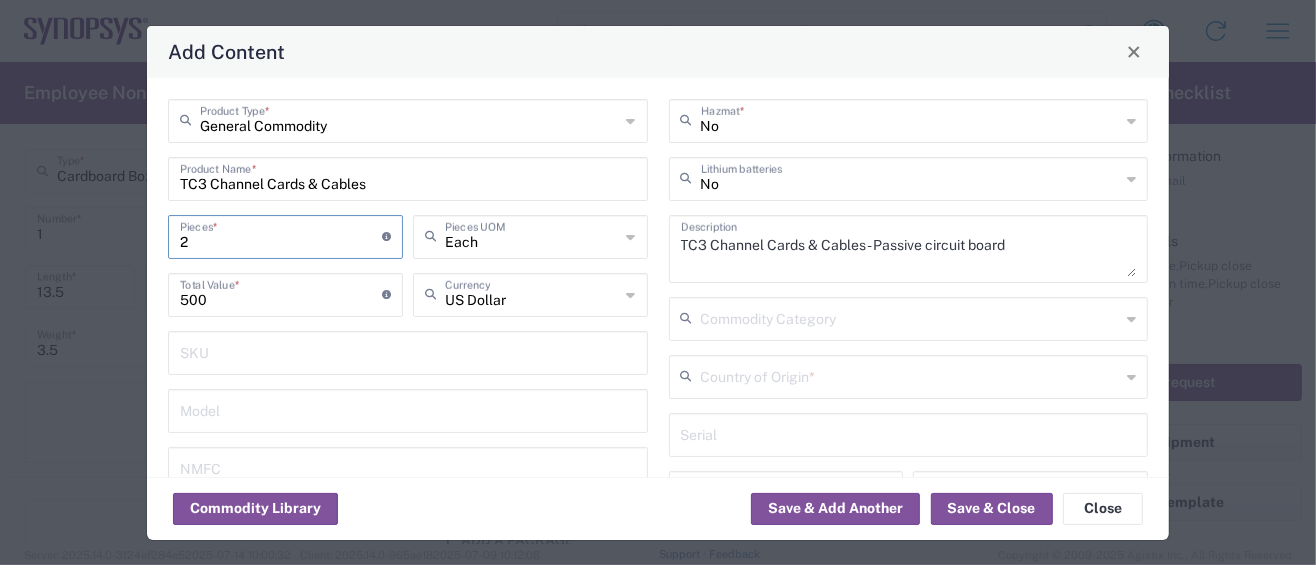 type on "1" 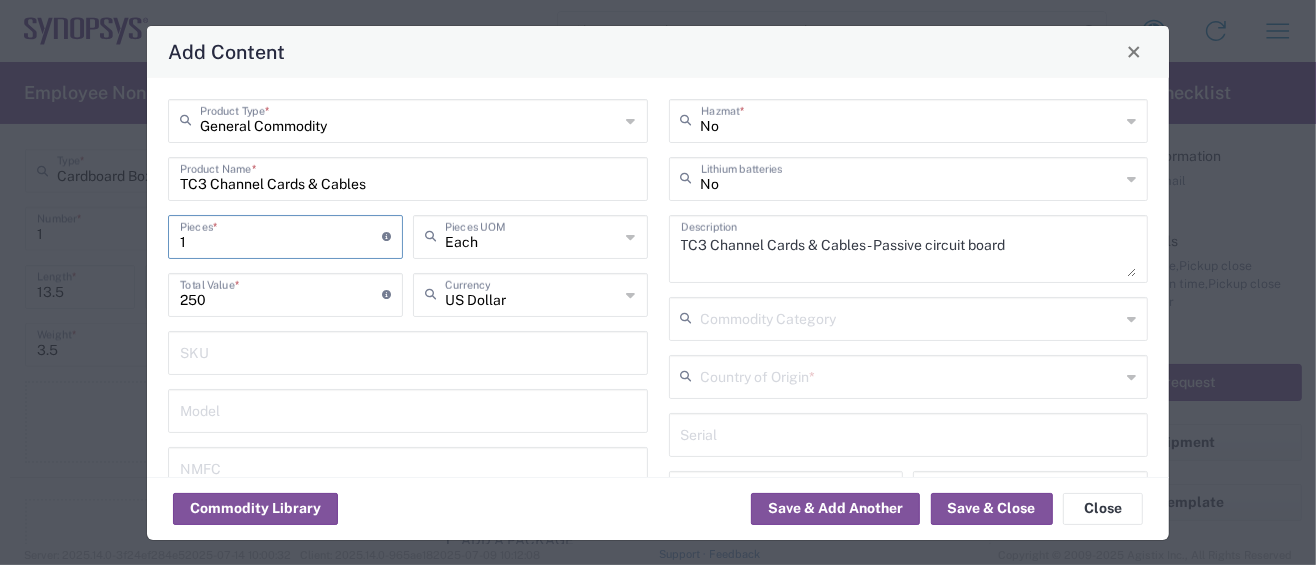 type on "1" 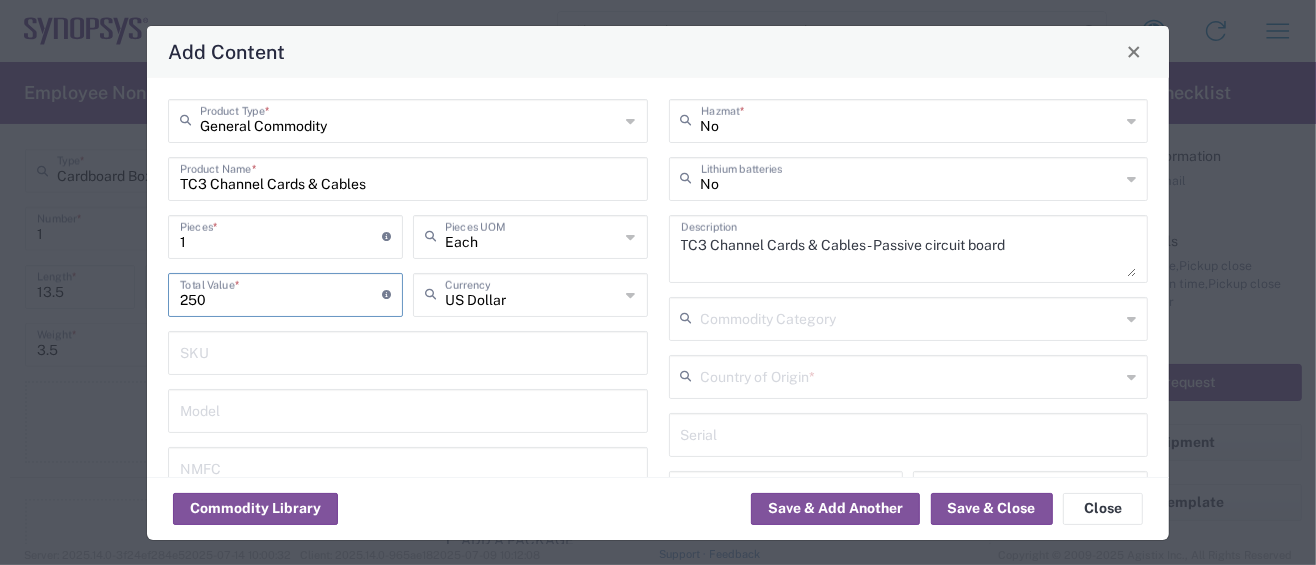 drag, startPoint x: 233, startPoint y: 302, endPoint x: 125, endPoint y: 286, distance: 109.17875 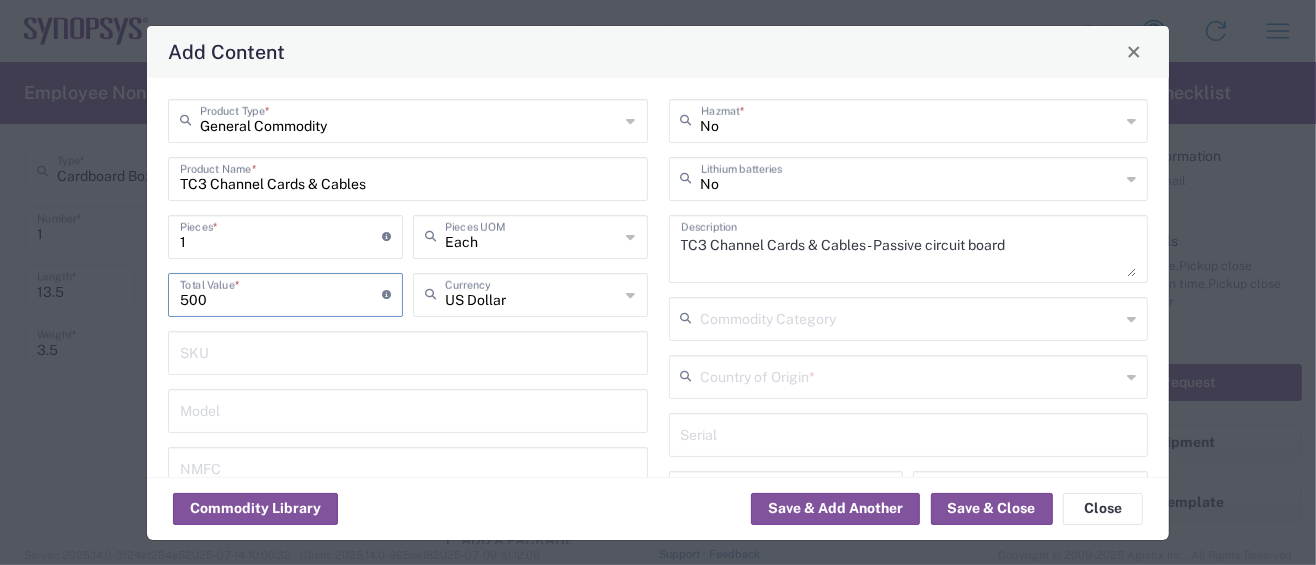 type on "500" 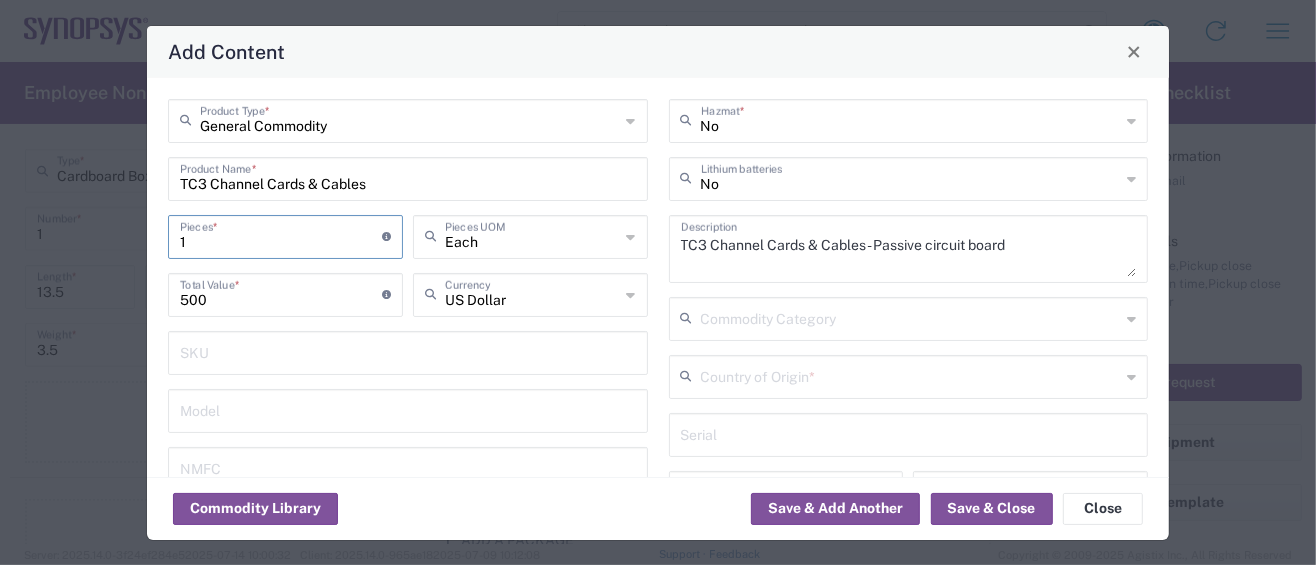 drag, startPoint x: 211, startPoint y: 237, endPoint x: 71, endPoint y: 224, distance: 140.60228 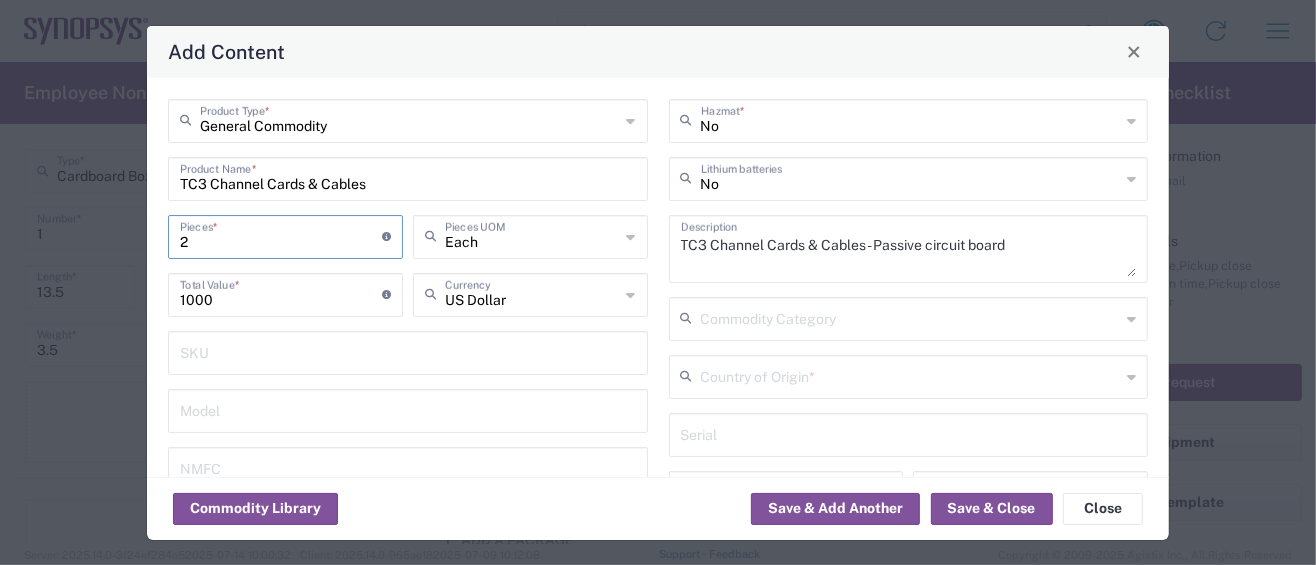 type on "2" 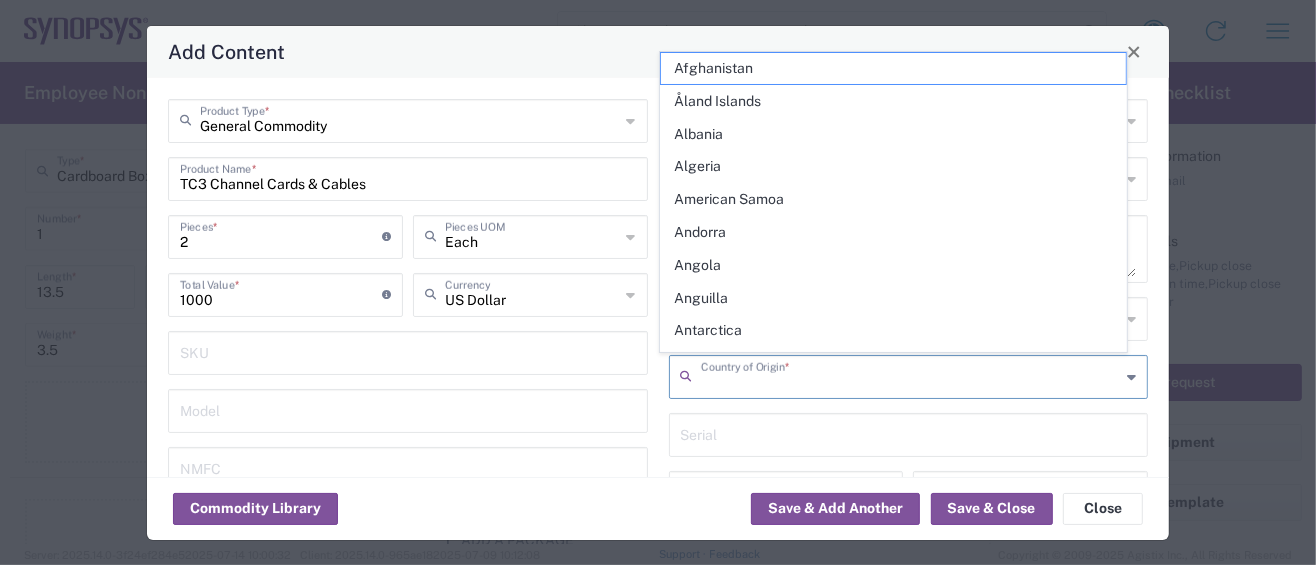 click at bounding box center (911, 375) 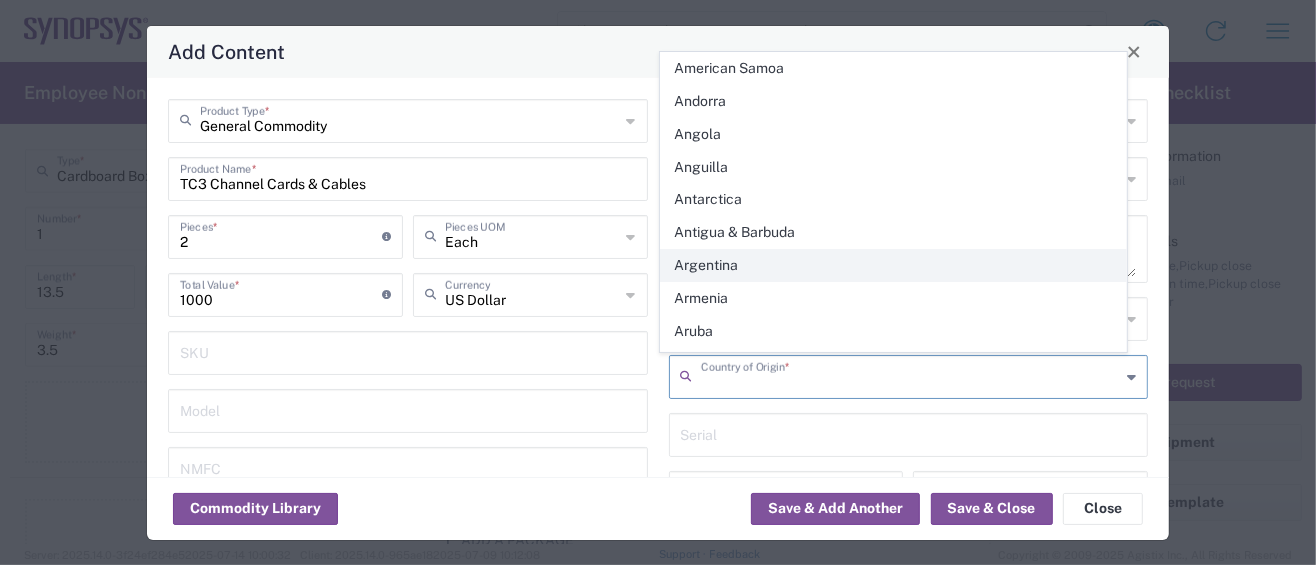 scroll, scrollTop: 266, scrollLeft: 0, axis: vertical 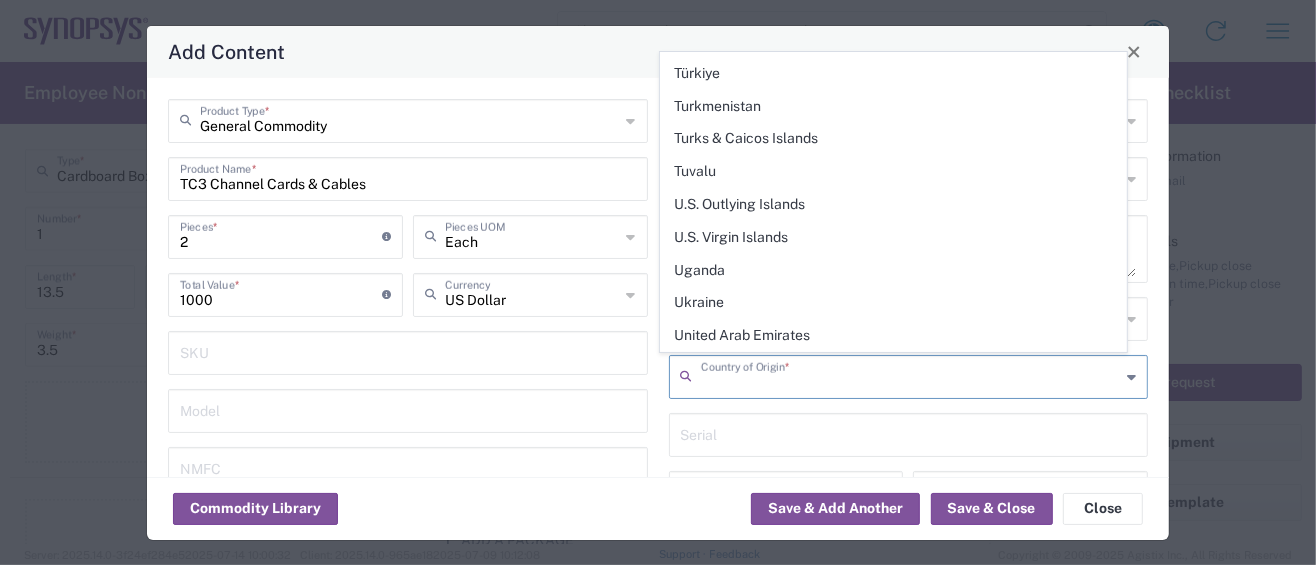 click on "United States" 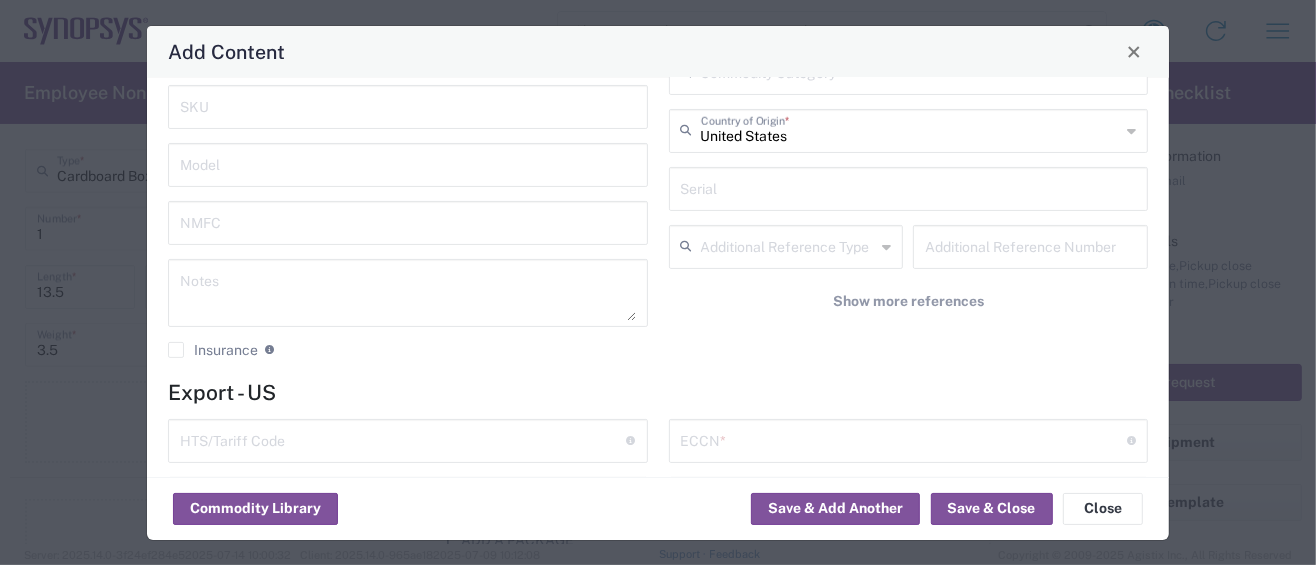 scroll, scrollTop: 266, scrollLeft: 0, axis: vertical 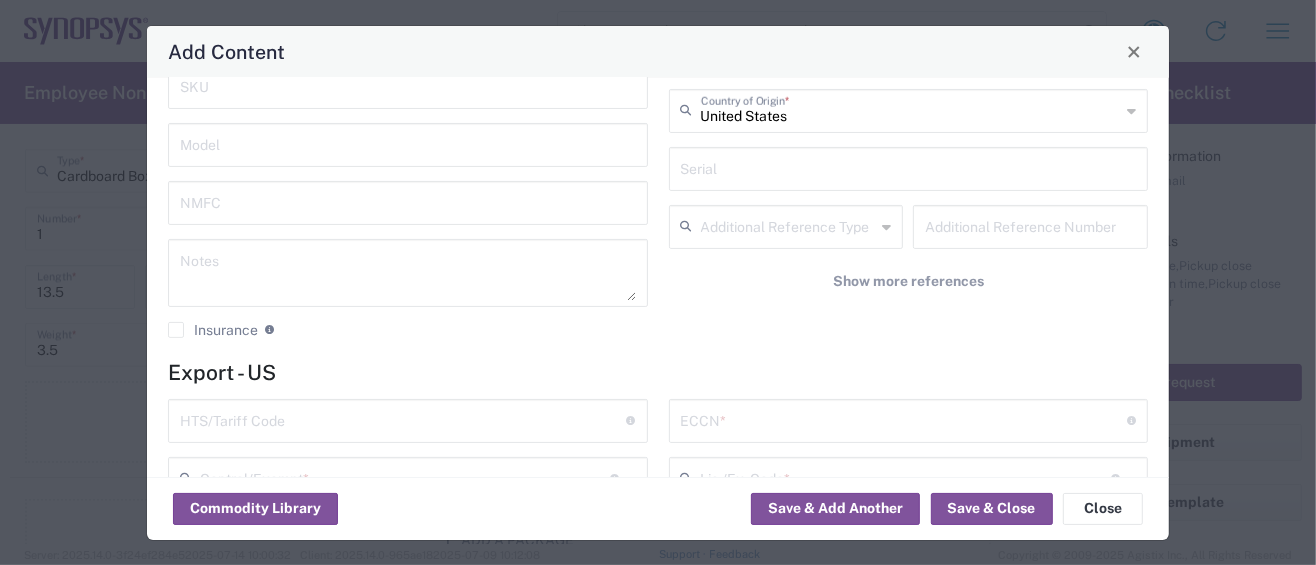 click at bounding box center [403, 419] 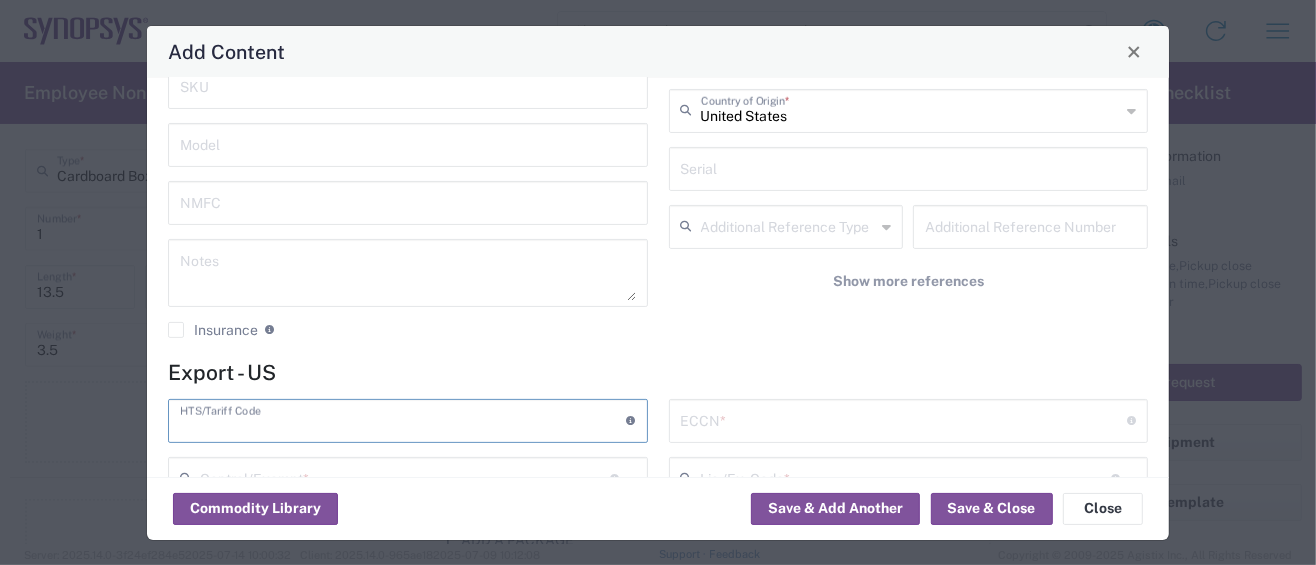click at bounding box center (403, 419) 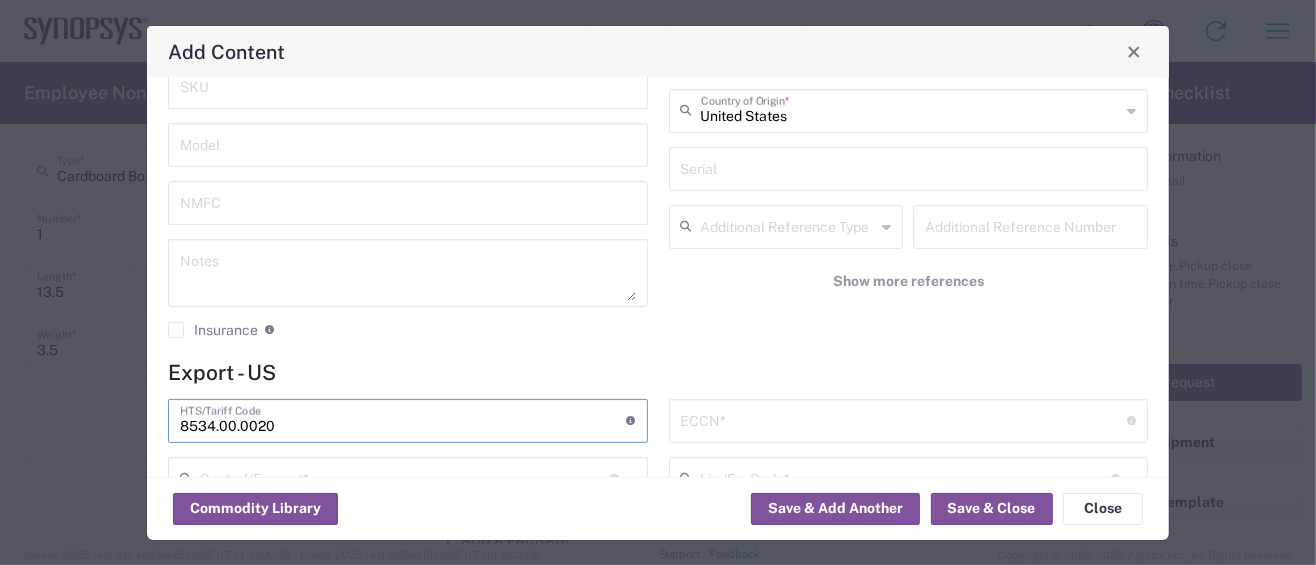 type on "8534.00.0020" 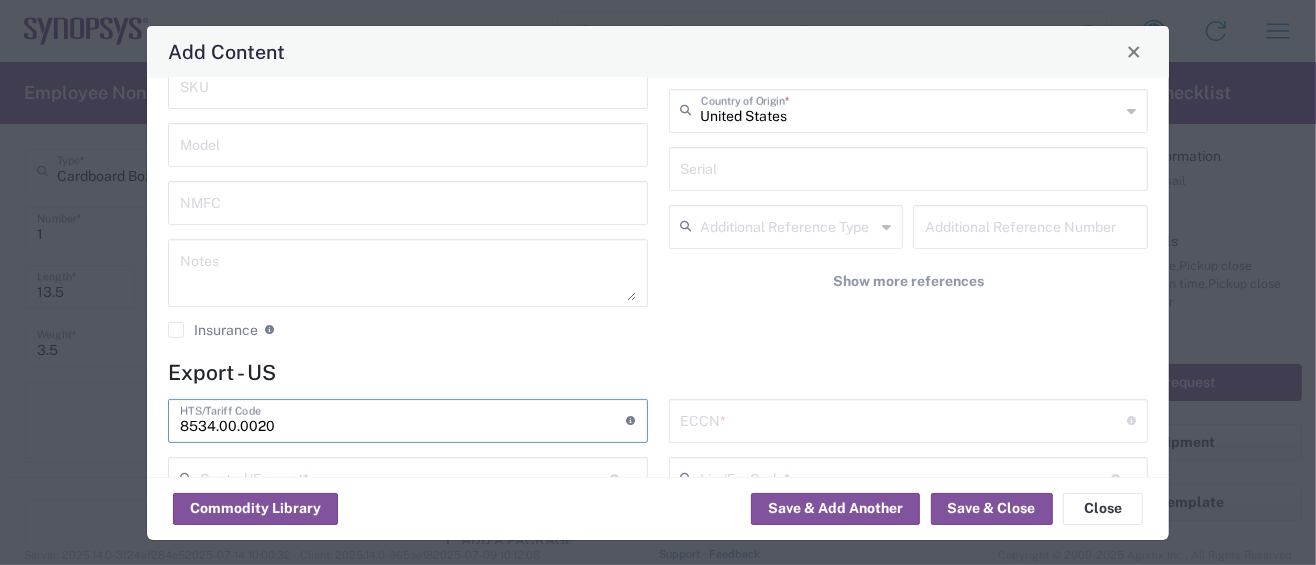 click at bounding box center [904, 419] 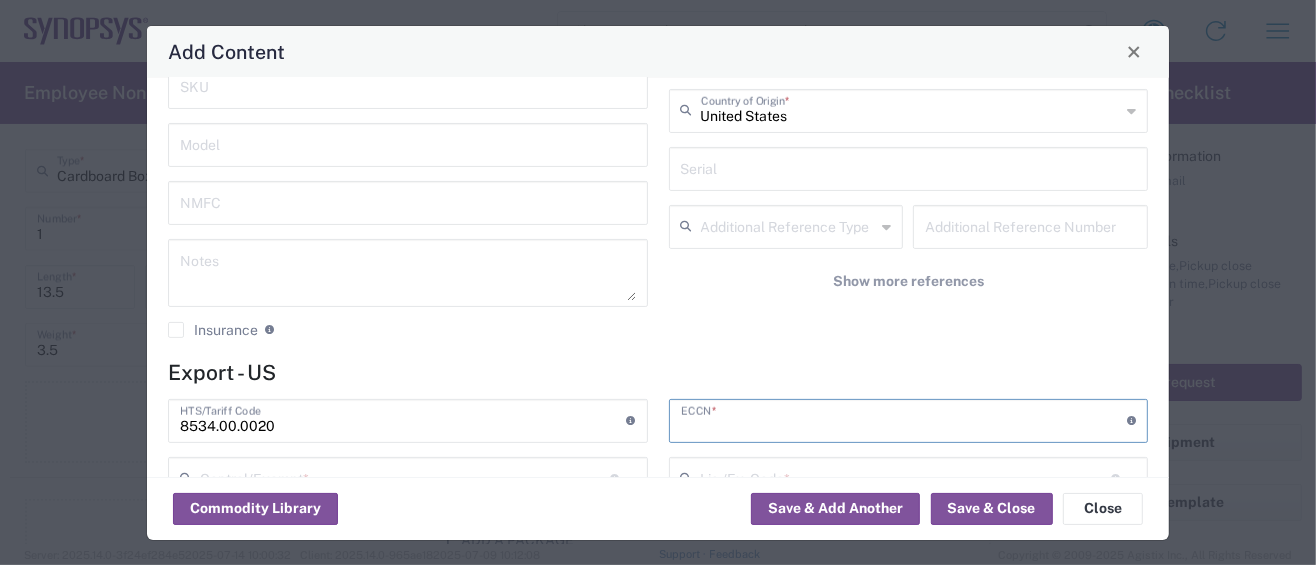 paste on "EAR99/NLR" 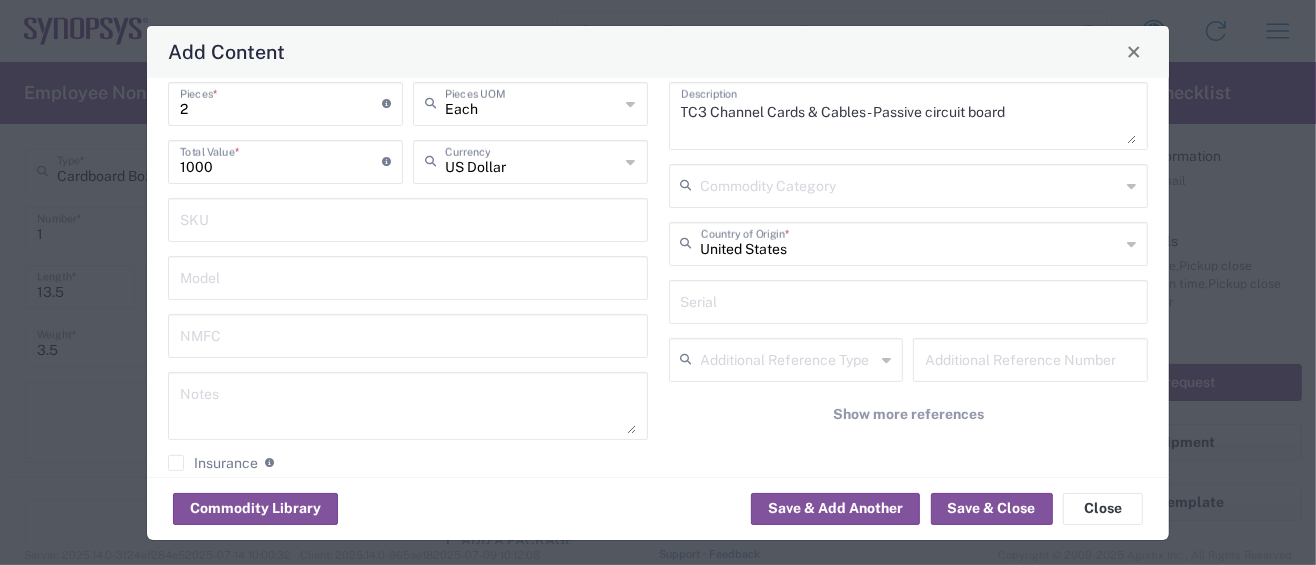 scroll, scrollTop: 0, scrollLeft: 0, axis: both 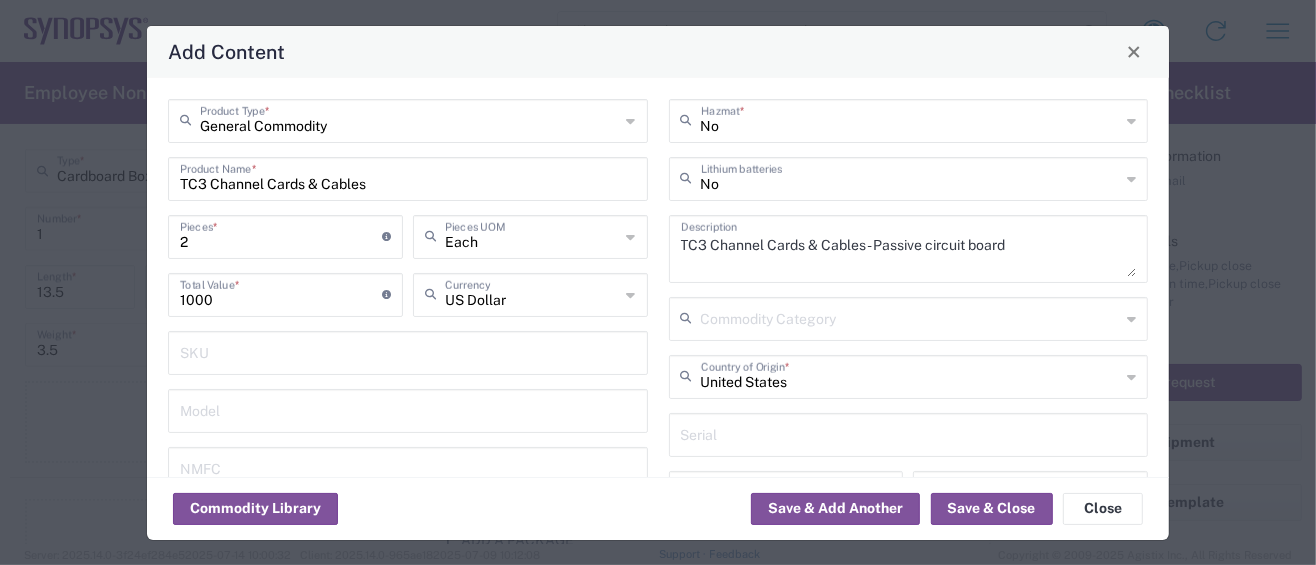 type on "EAR99/NLR" 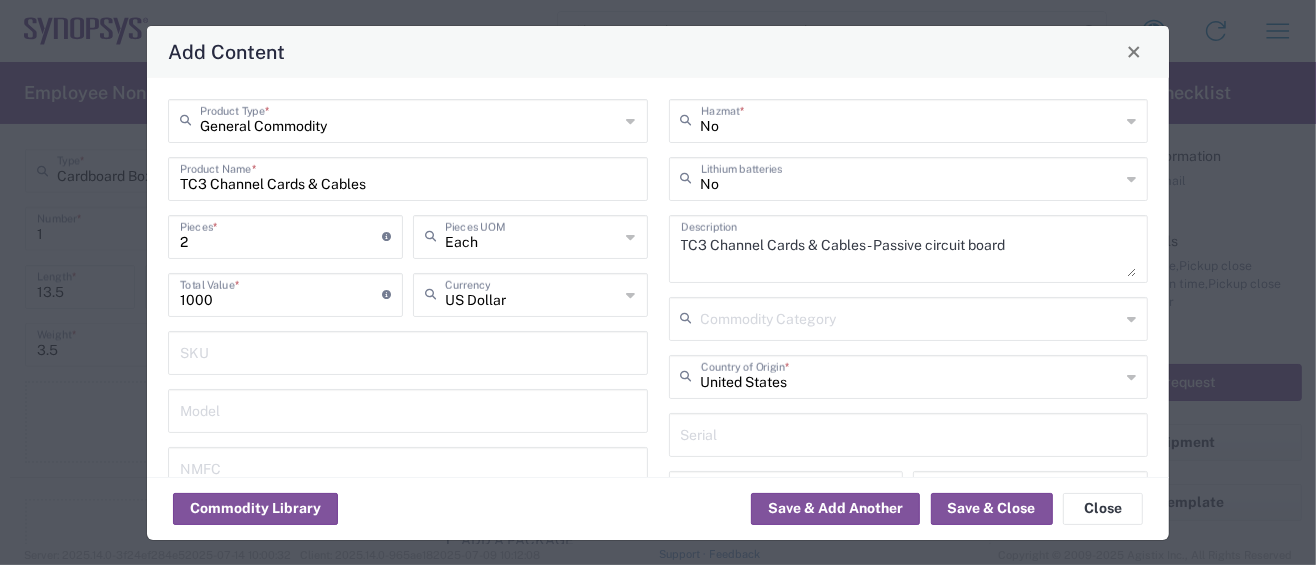 click on "Commodity Library   Save & Add Another   Save & Close   Close" 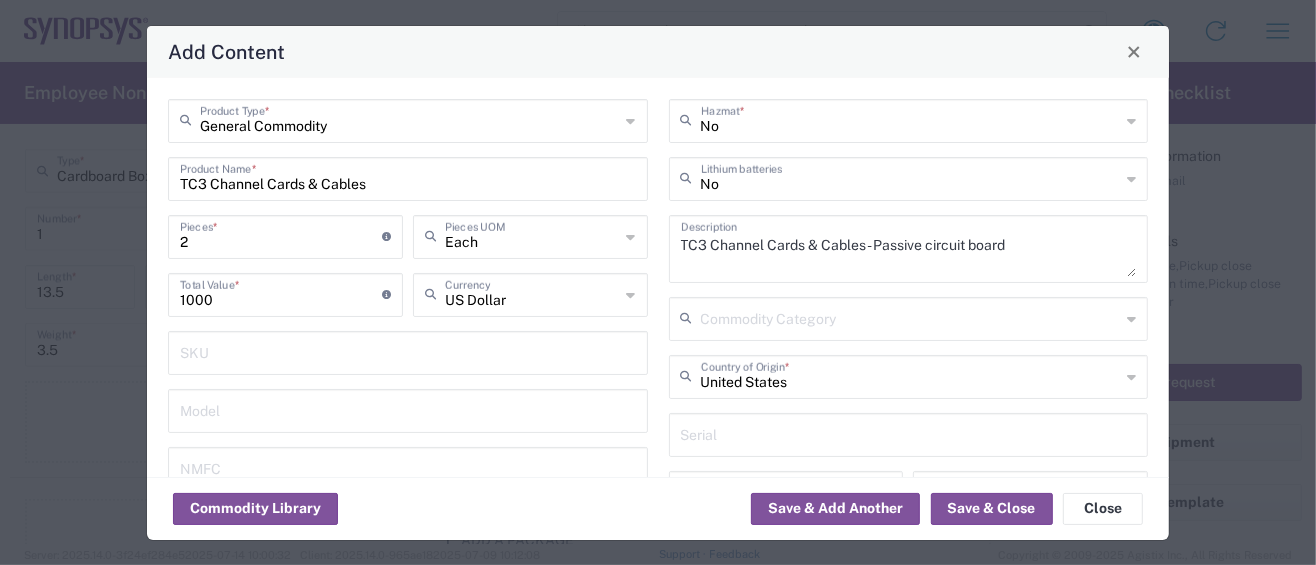 click on "Commodity Library   Save & Add Another   Save & Close   Close" 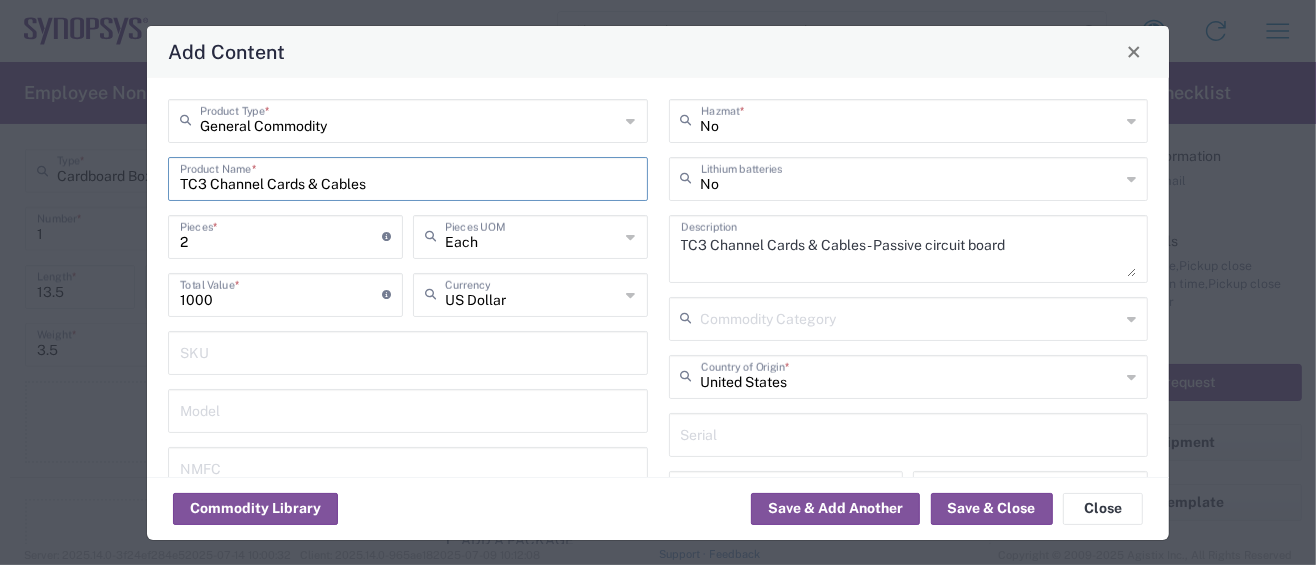 drag, startPoint x: 374, startPoint y: 183, endPoint x: 54, endPoint y: 193, distance: 320.15622 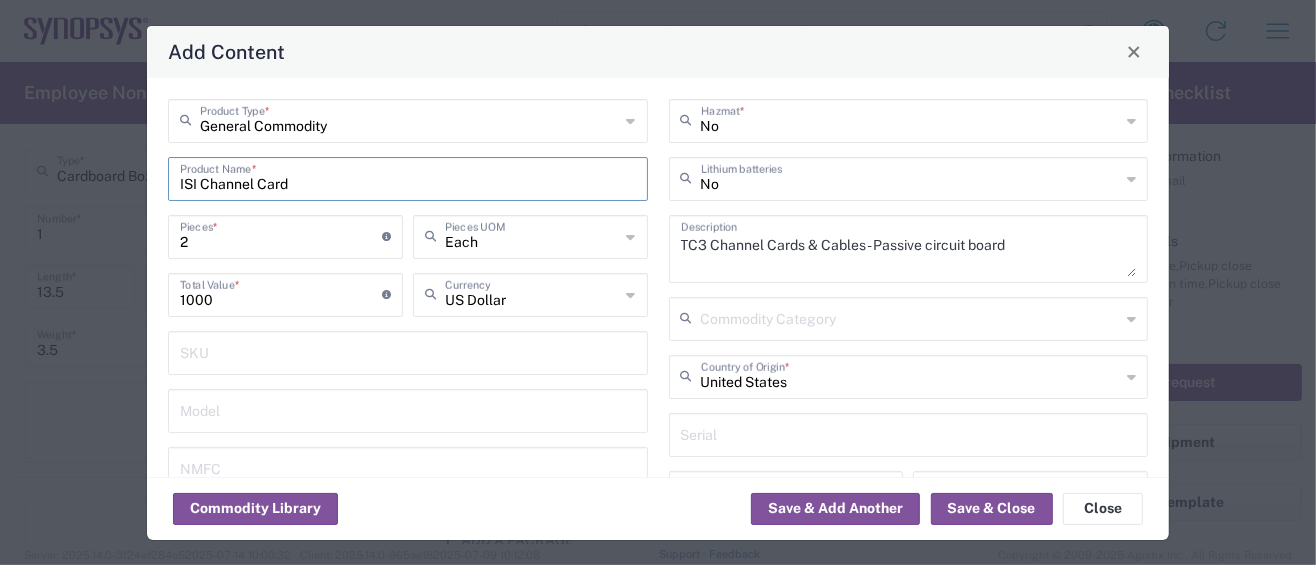 drag, startPoint x: 290, startPoint y: 177, endPoint x: -6, endPoint y: 177, distance: 296 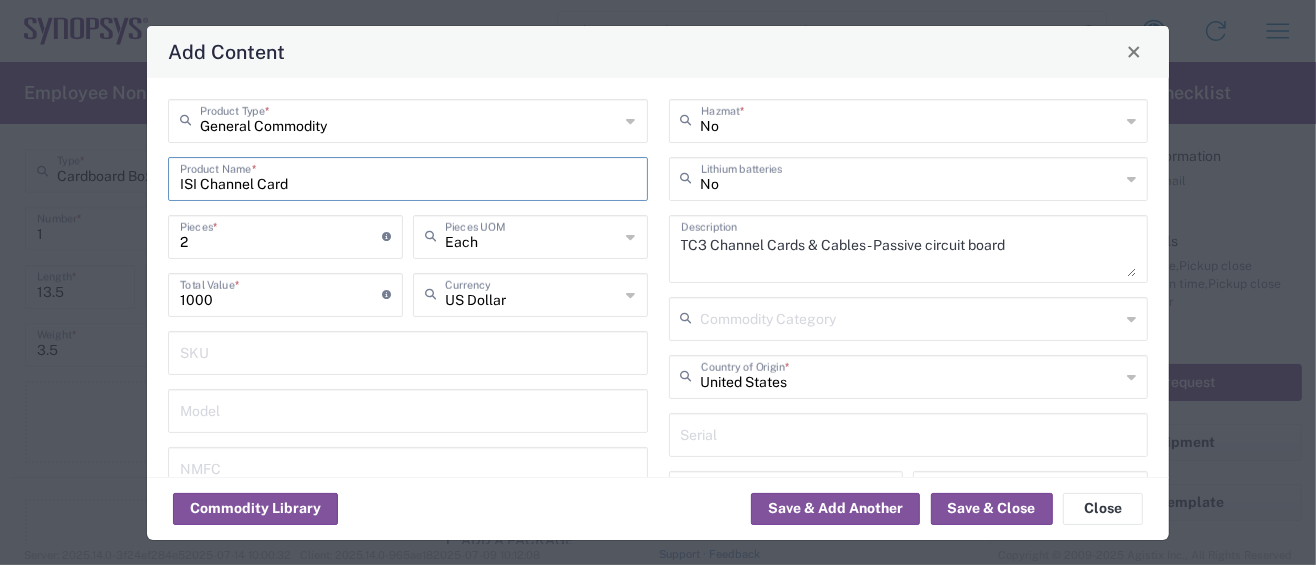 type on "ISI Channel Card" 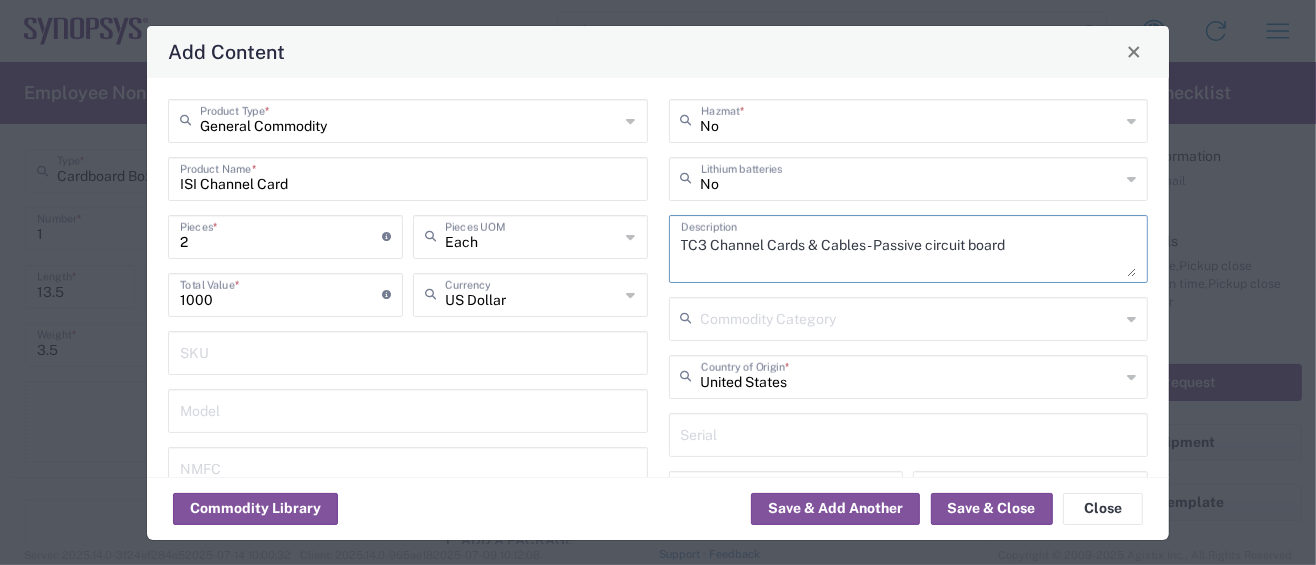 drag, startPoint x: 855, startPoint y: 247, endPoint x: 512, endPoint y: 247, distance: 343 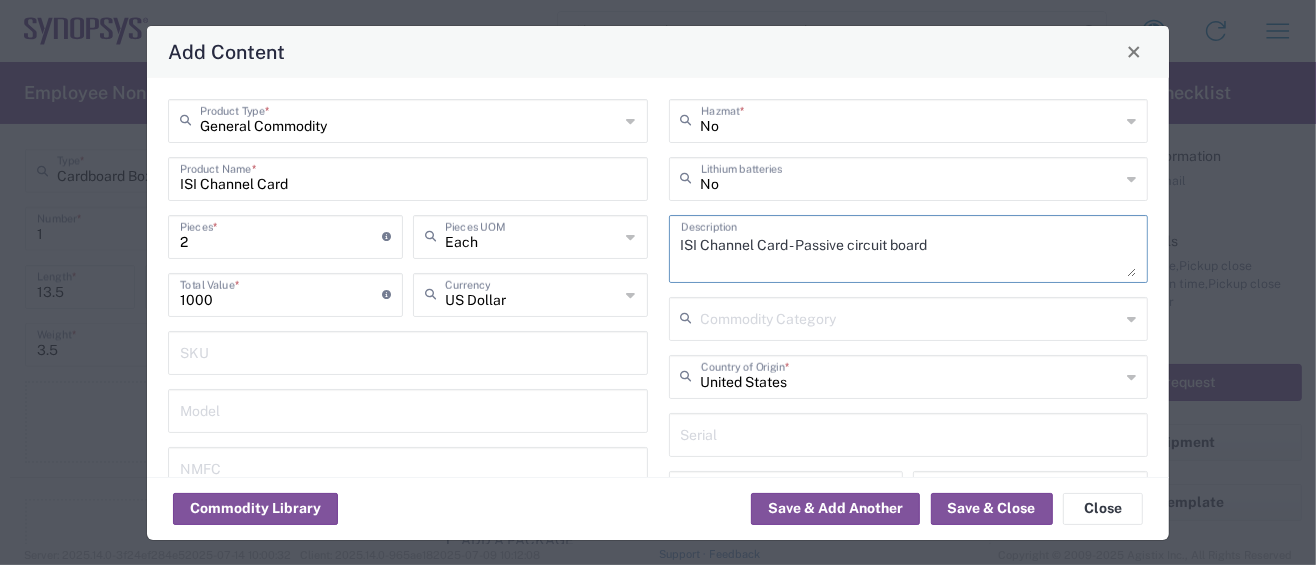 type on "ISI Channel Card - Passive circuit board" 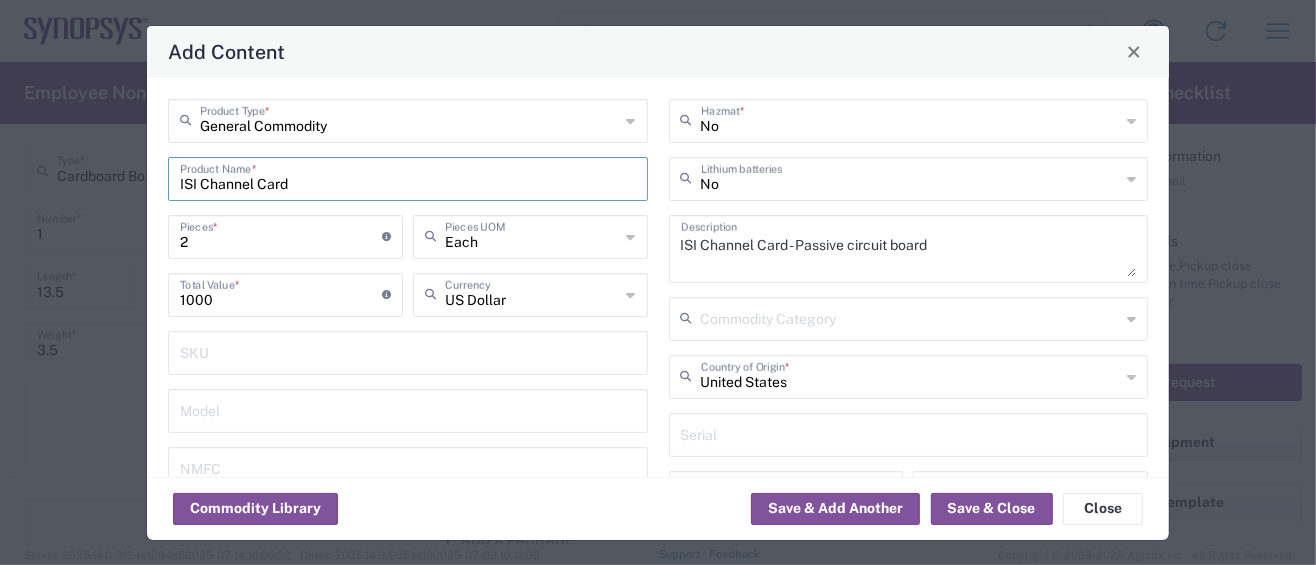 click on "ISI Channel Card" at bounding box center [408, 177] 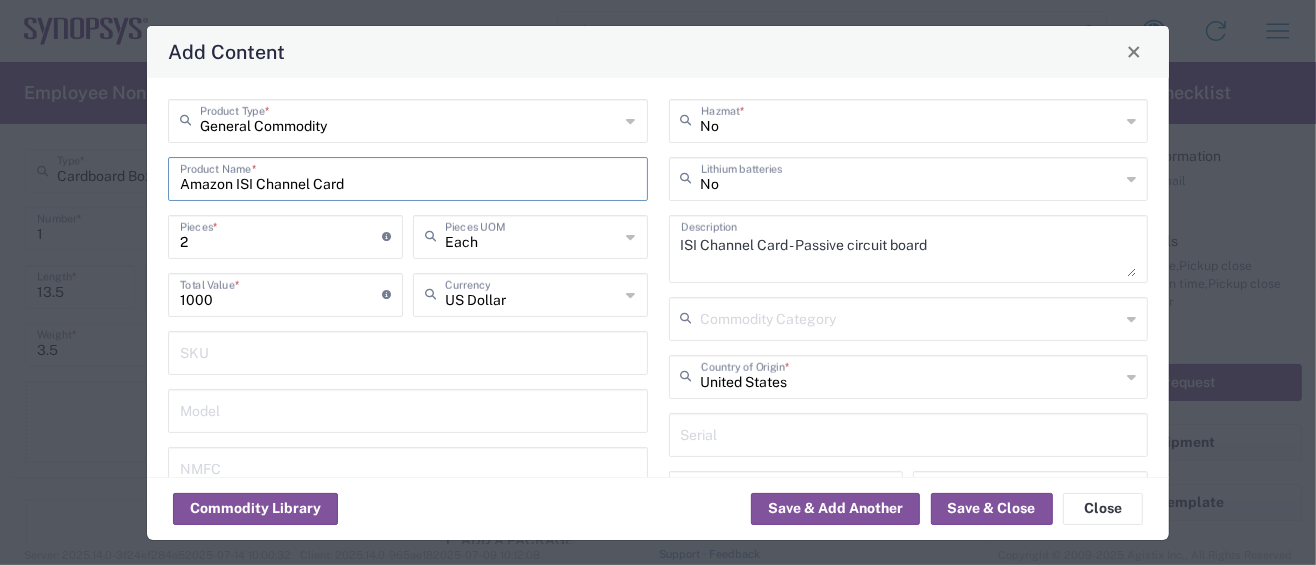 type on "Amazon ISI Channel Card" 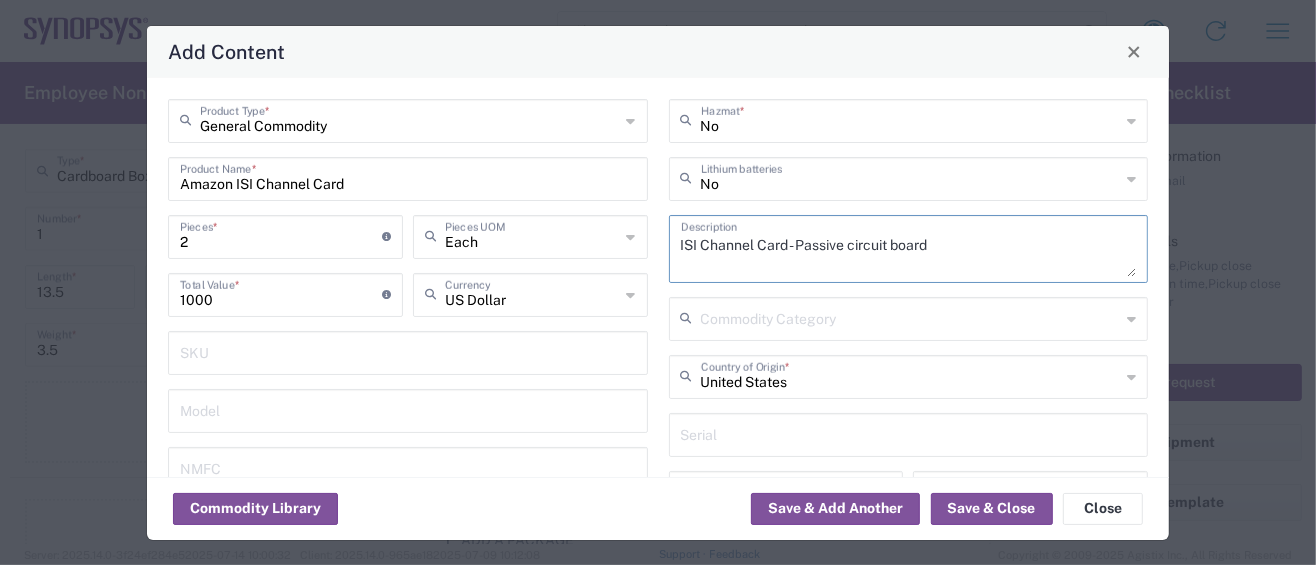 click on "ISI Channel Card - Passive circuit board" at bounding box center [909, 249] 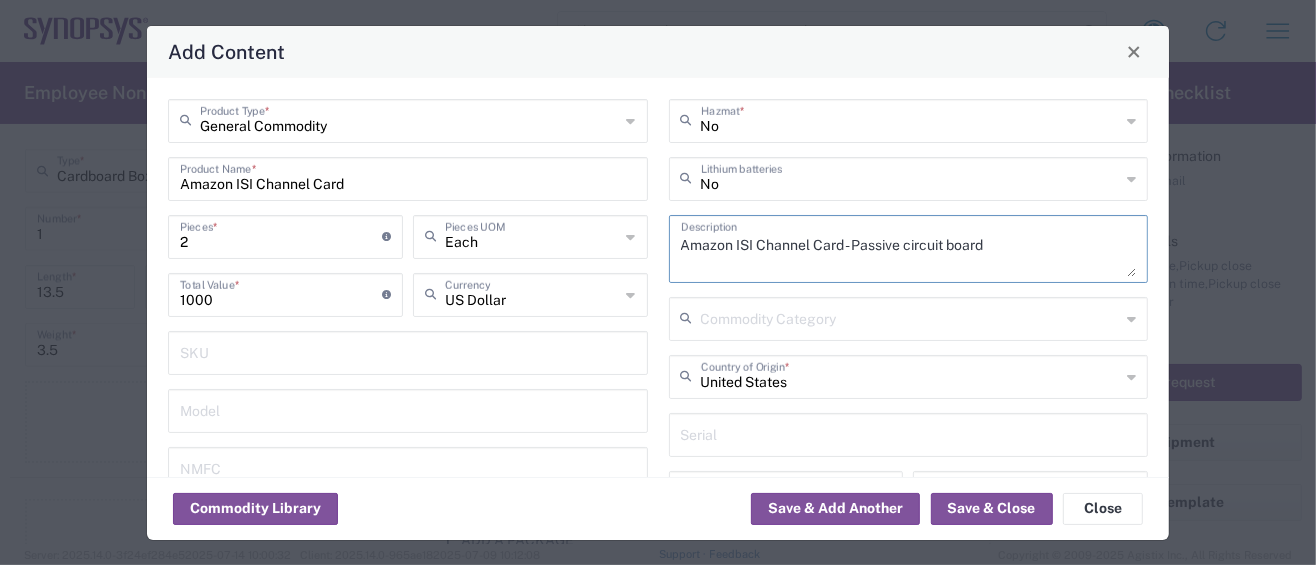 type on "Amazon ISI Channel Card - Passive circuit board" 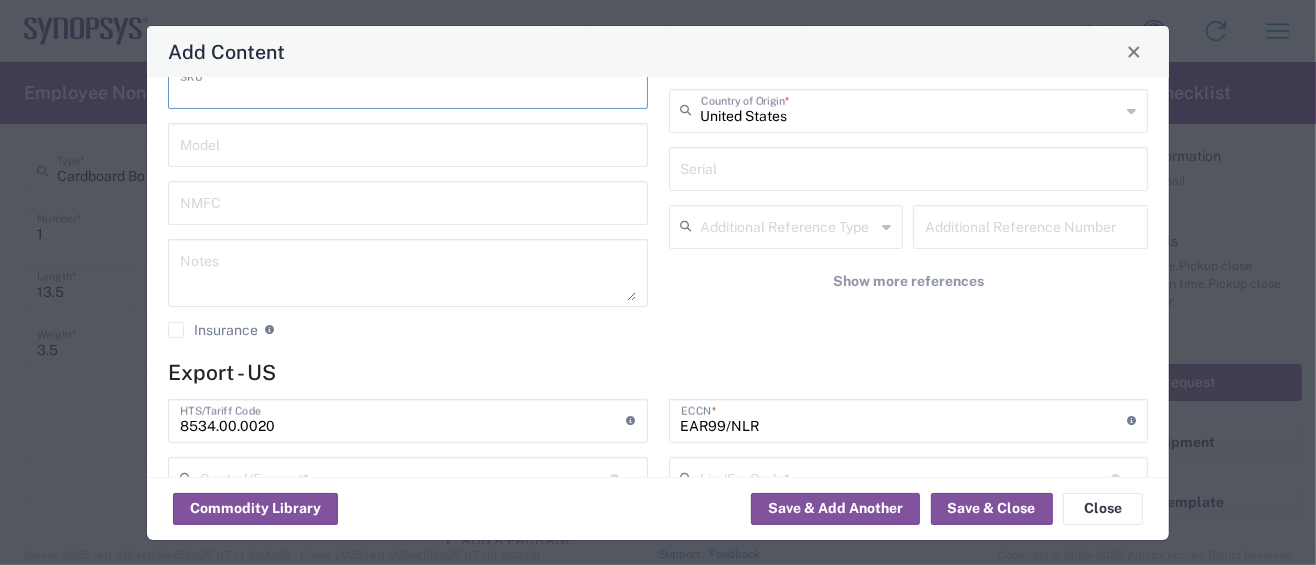 scroll, scrollTop: 399, scrollLeft: 0, axis: vertical 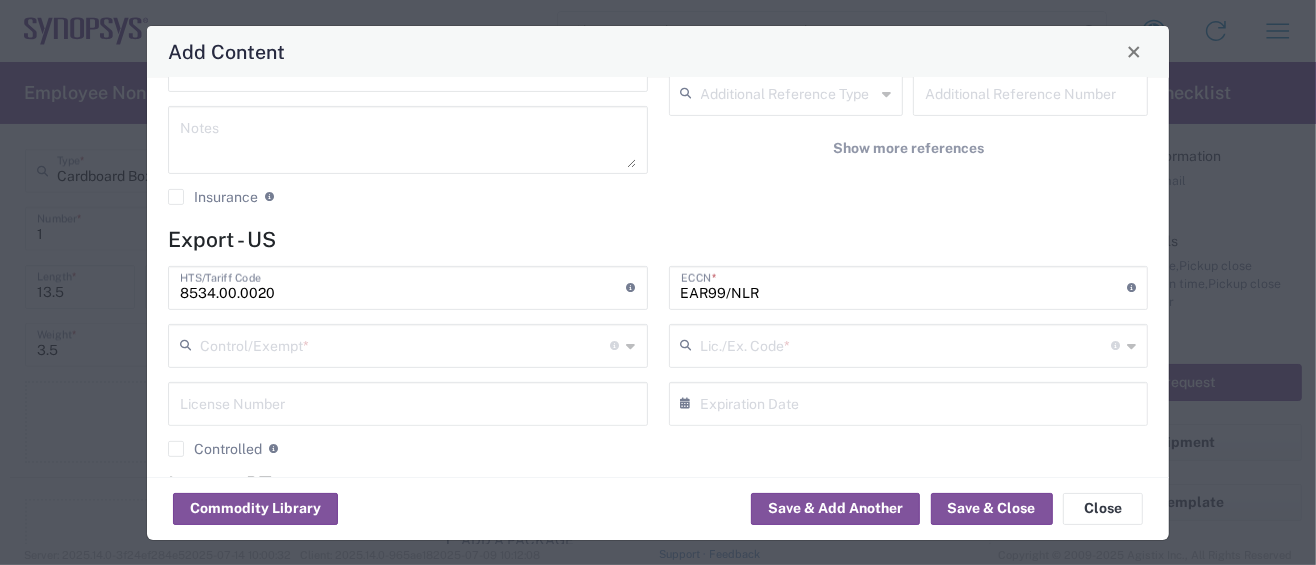 click on "Controlled  Governmental control of exports for statistical, strategic and supply for national security purposes, and/or for foreign policy purposes. Check box if content is controlled" 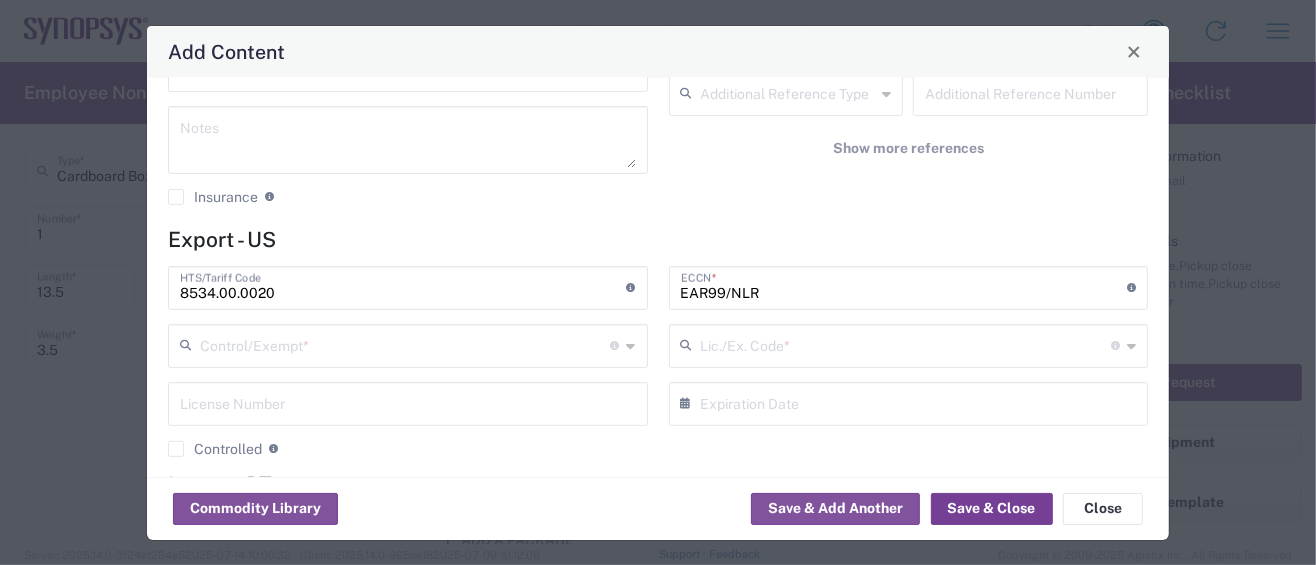 click on "Save & Close" 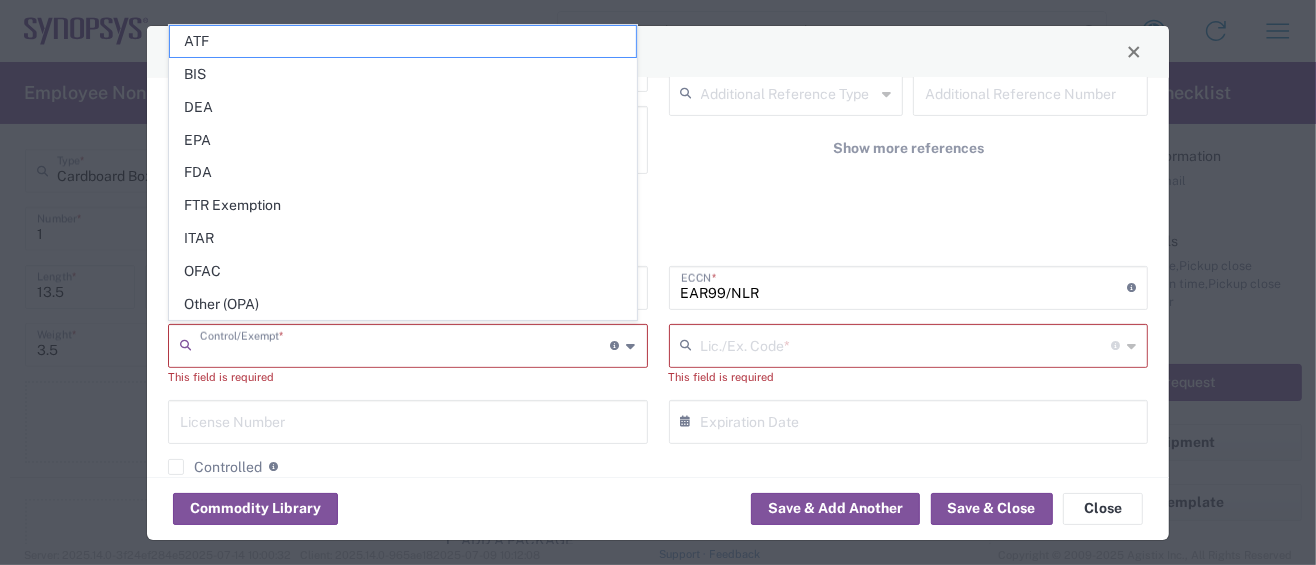 click at bounding box center (405, 344) 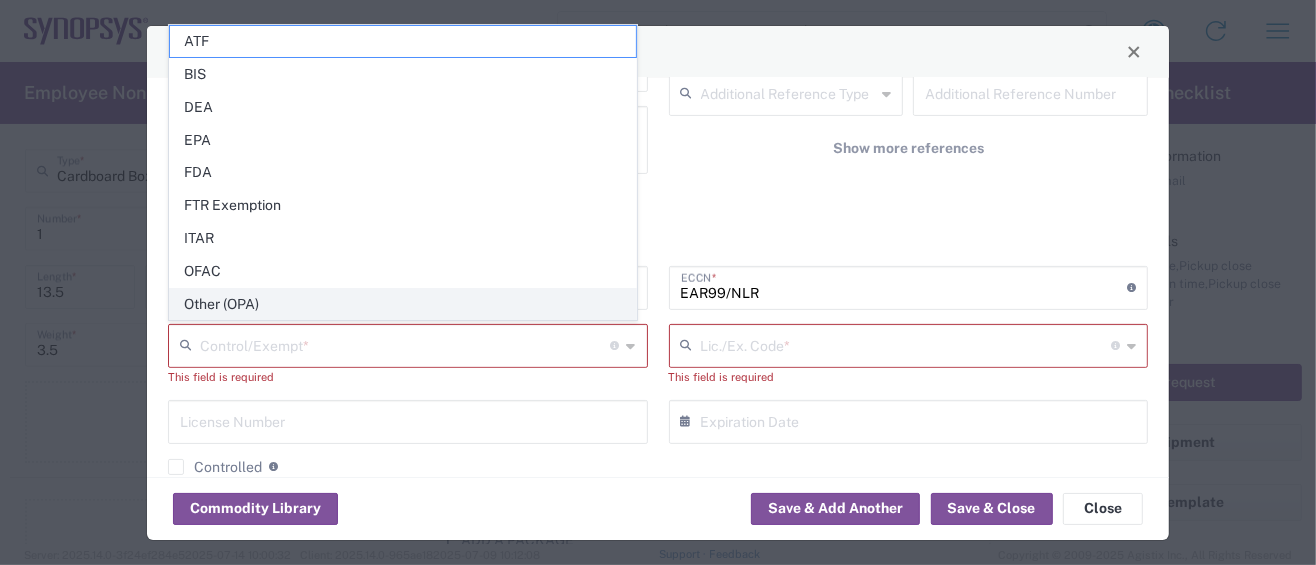 drag, startPoint x: 267, startPoint y: 309, endPoint x: 443, endPoint y: 324, distance: 176.63805 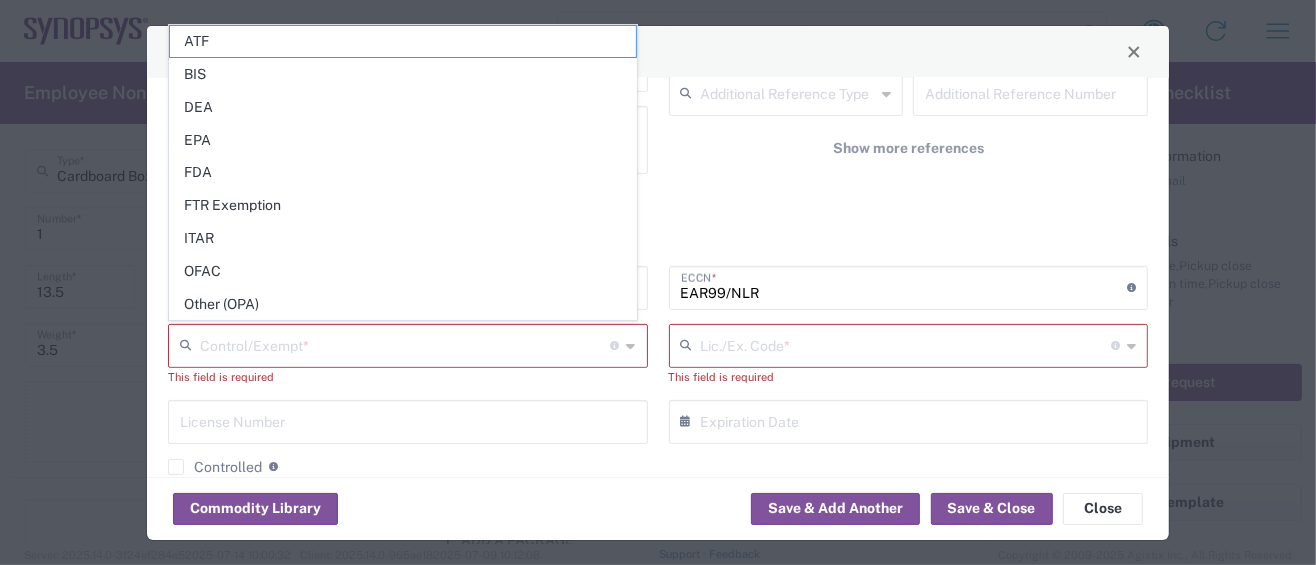 type on "Other (OPA)" 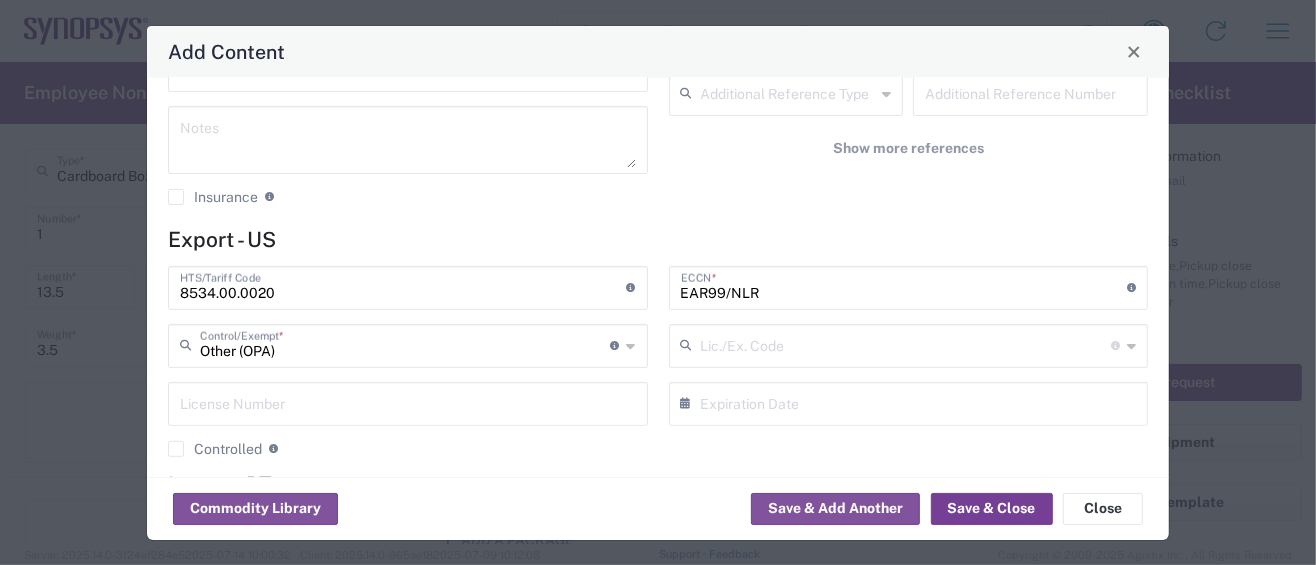 click on "Save & Close" 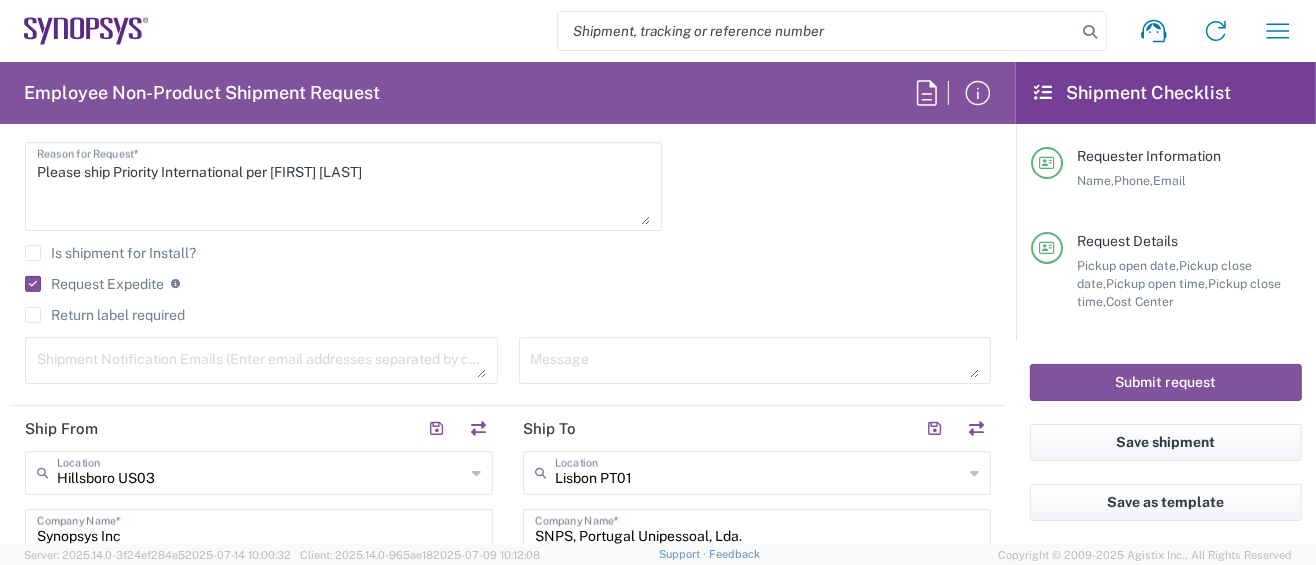 scroll, scrollTop: 266, scrollLeft: 0, axis: vertical 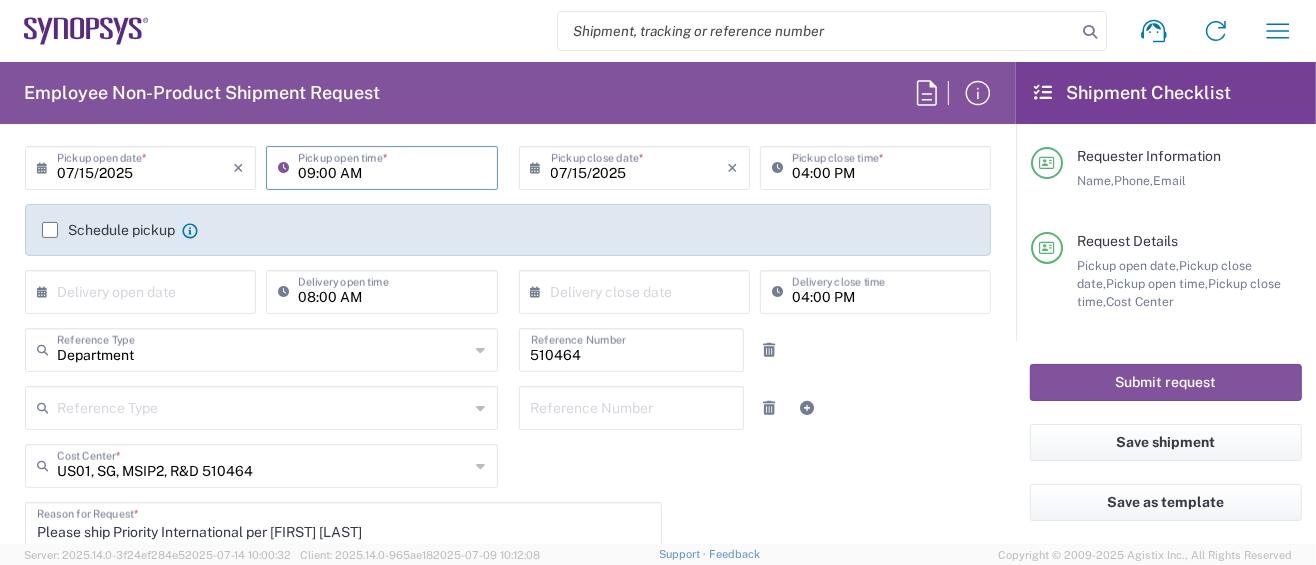 click on "09:00 AM" at bounding box center [391, 166] 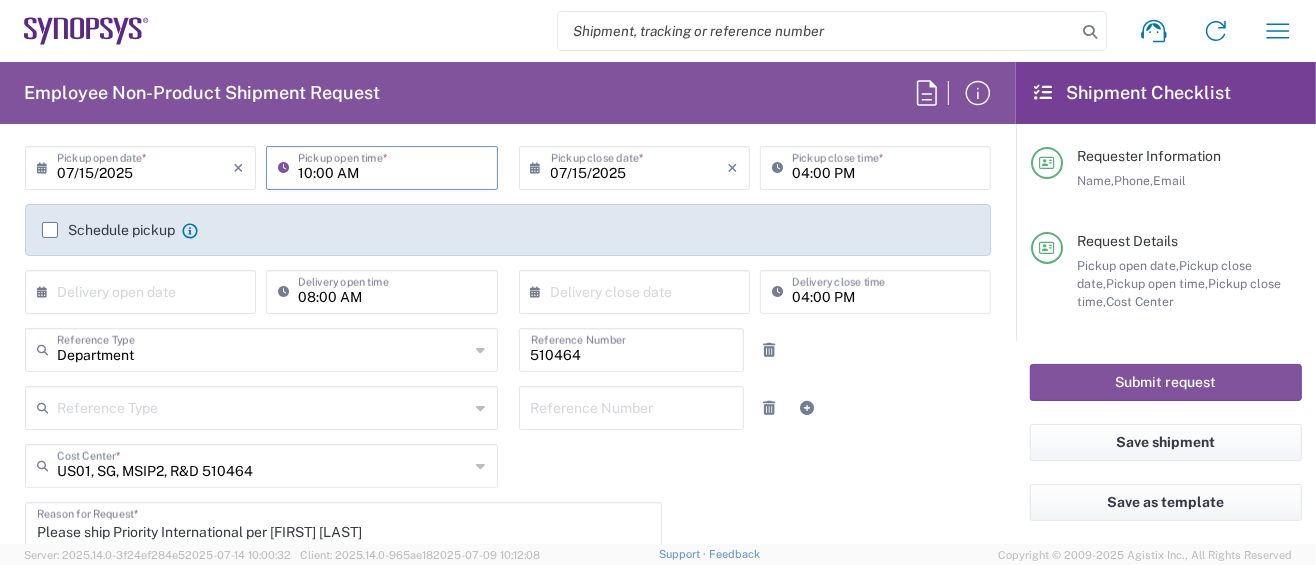 click on "10:00 AM" at bounding box center [391, 166] 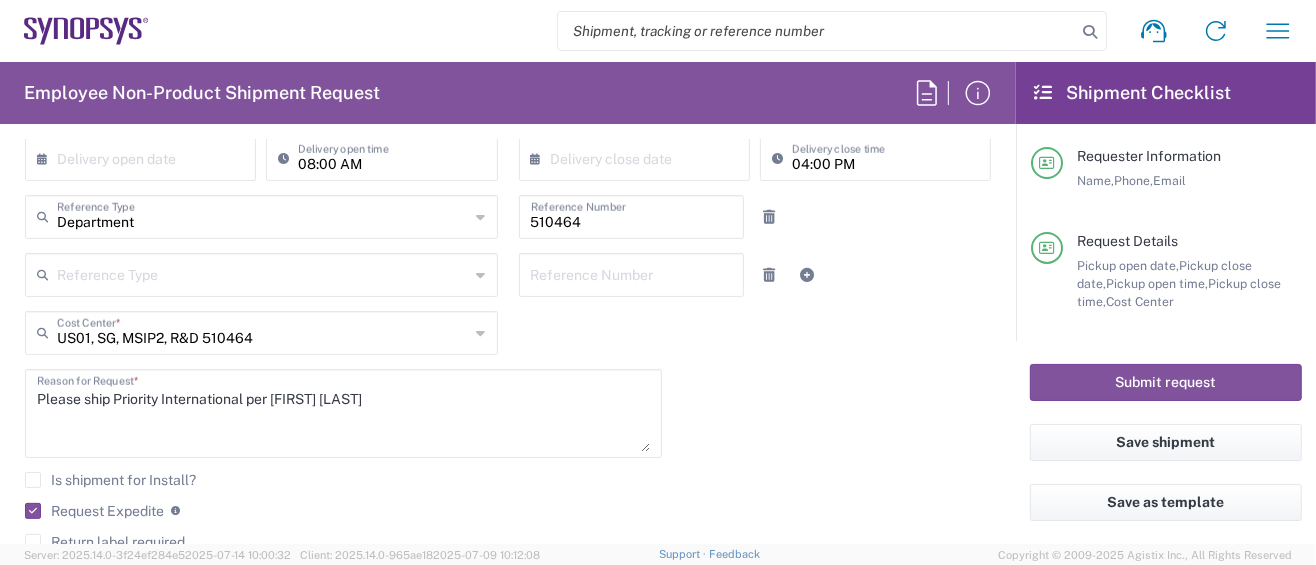 type on "10:00 AM" 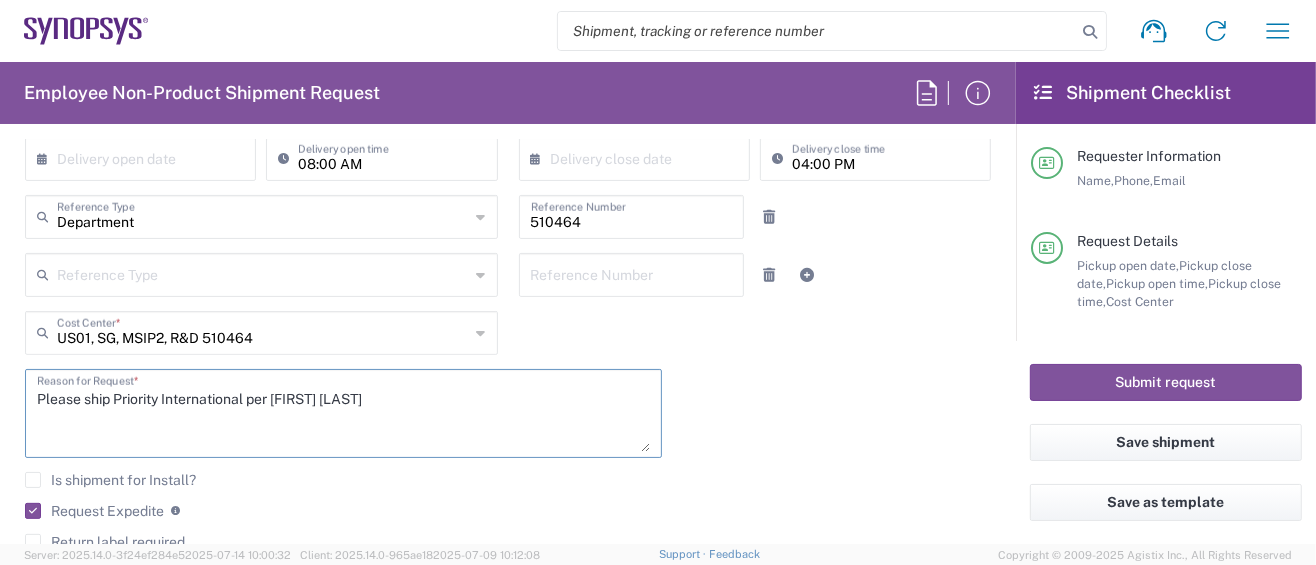 click on "Please ship Priority International per [FIRST] [LAST]" at bounding box center [343, 413] 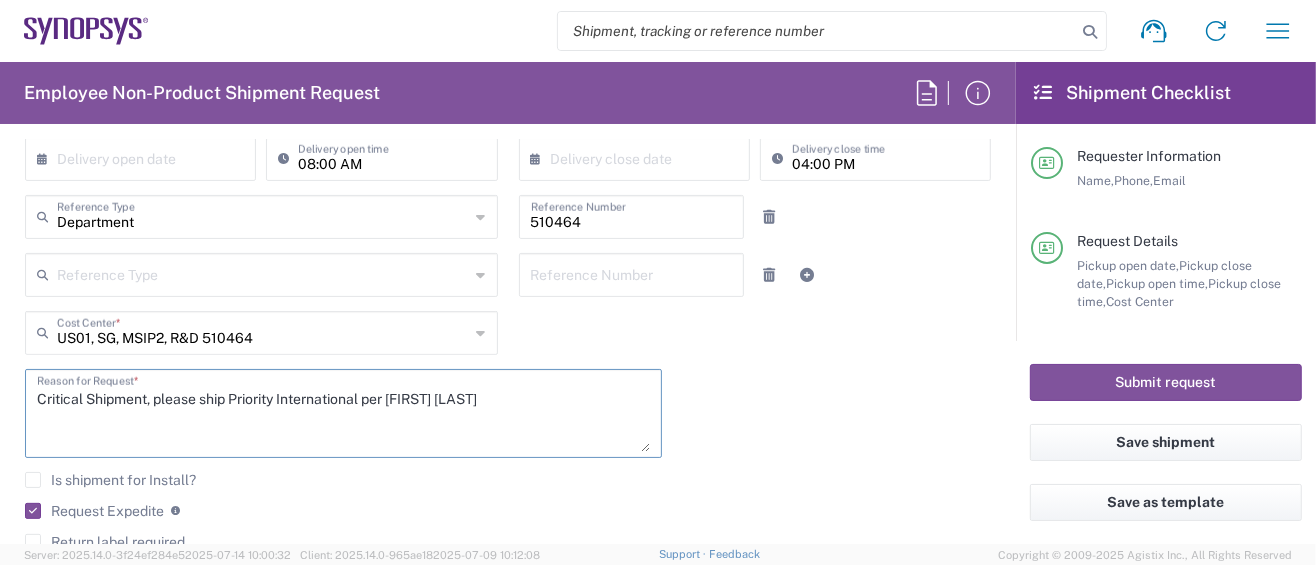 click on "Critical Shipment, please ship Priority International per [FIRST] [LAST]" at bounding box center (343, 413) 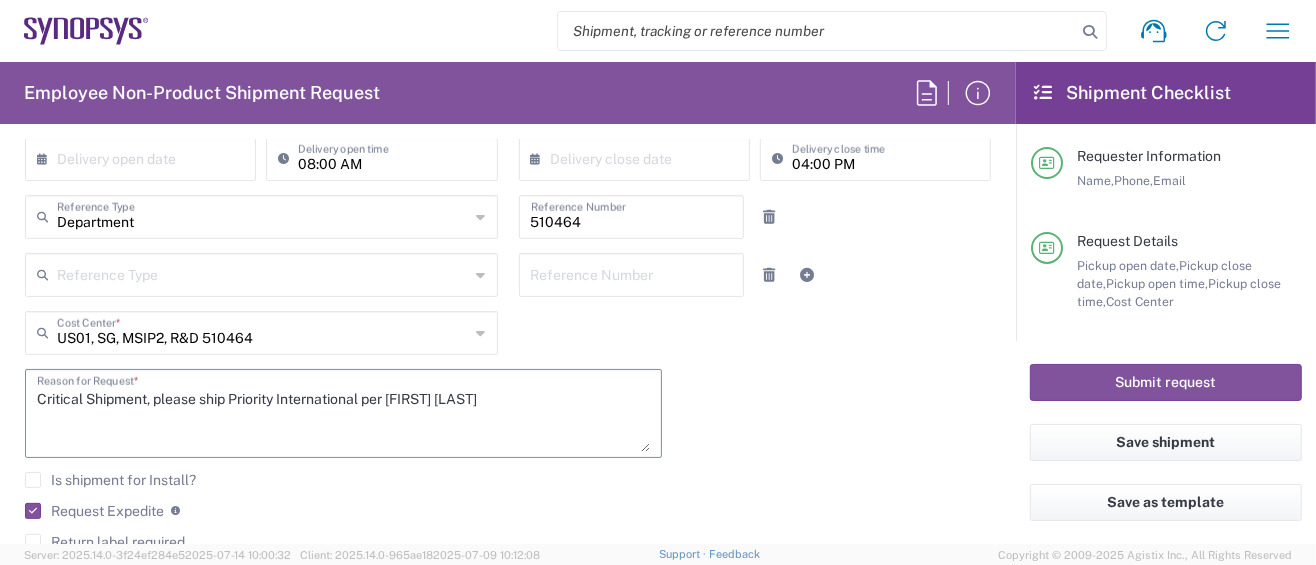scroll, scrollTop: 533, scrollLeft: 0, axis: vertical 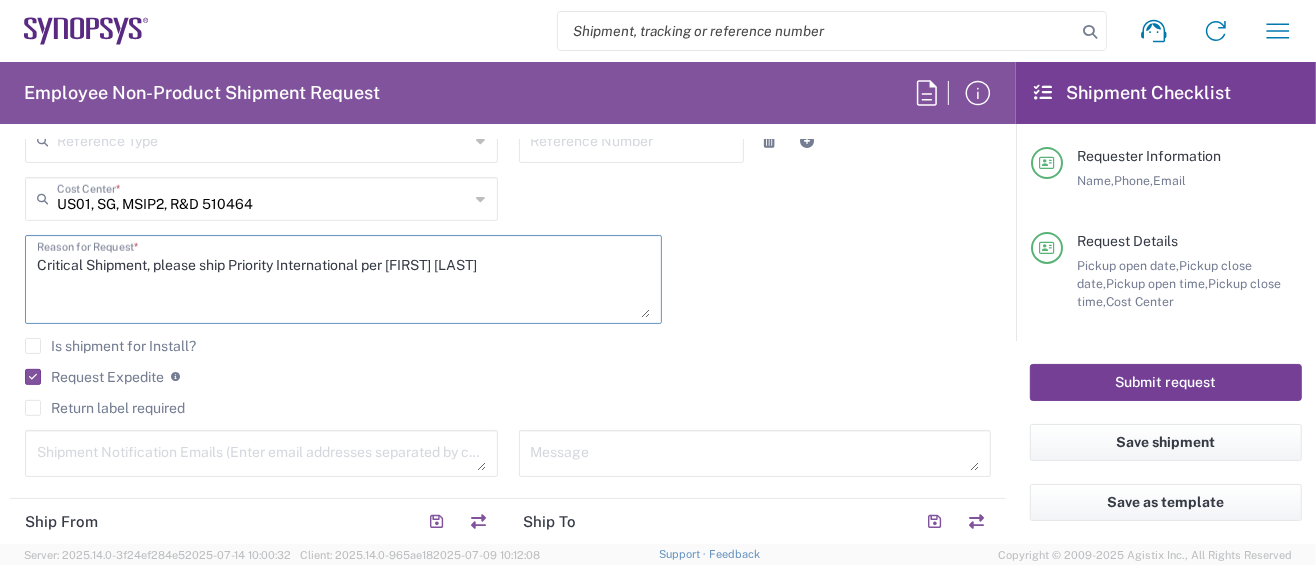 type on "Critical Shipment, please ship Priority International per [FIRST] [LAST]" 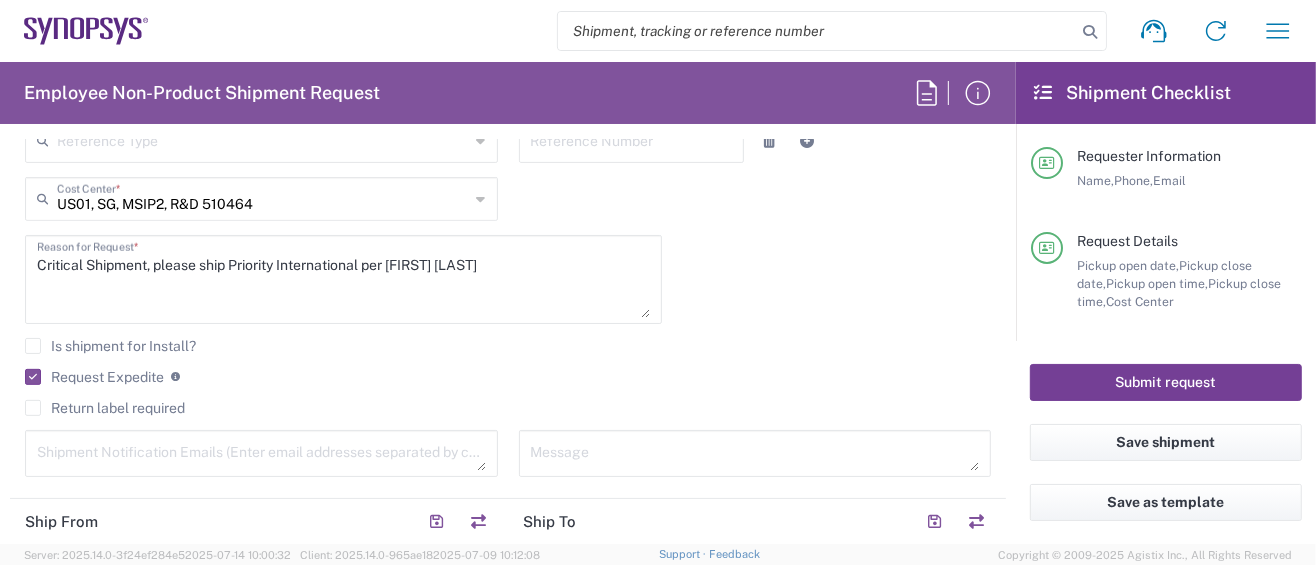click on "Submit request" 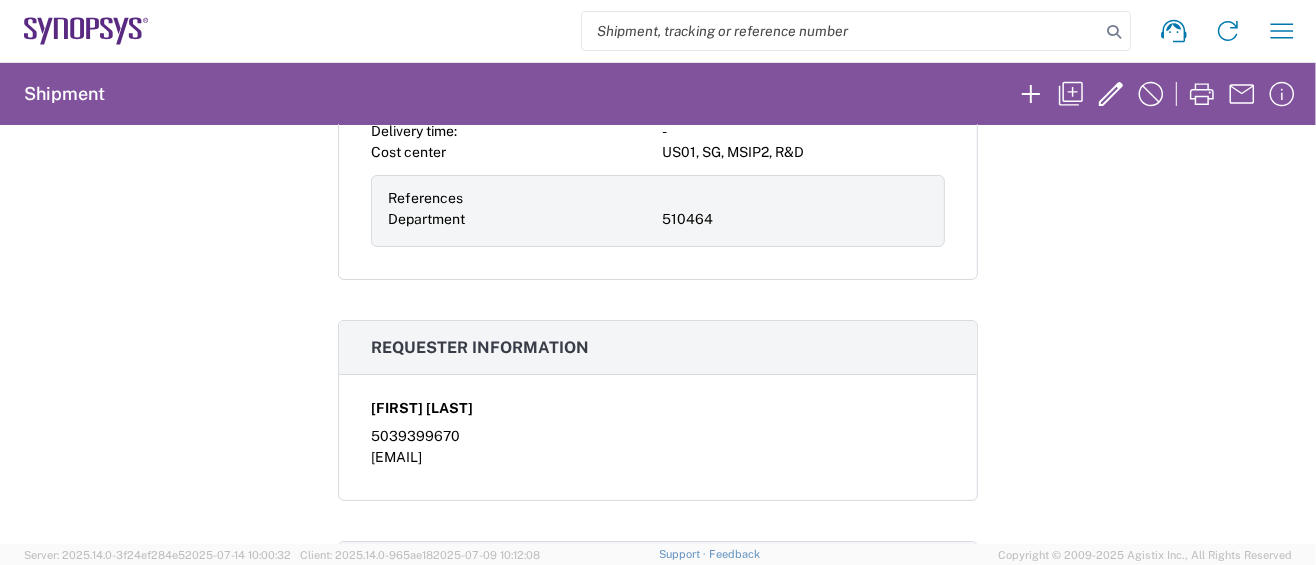 scroll, scrollTop: 266, scrollLeft: 0, axis: vertical 